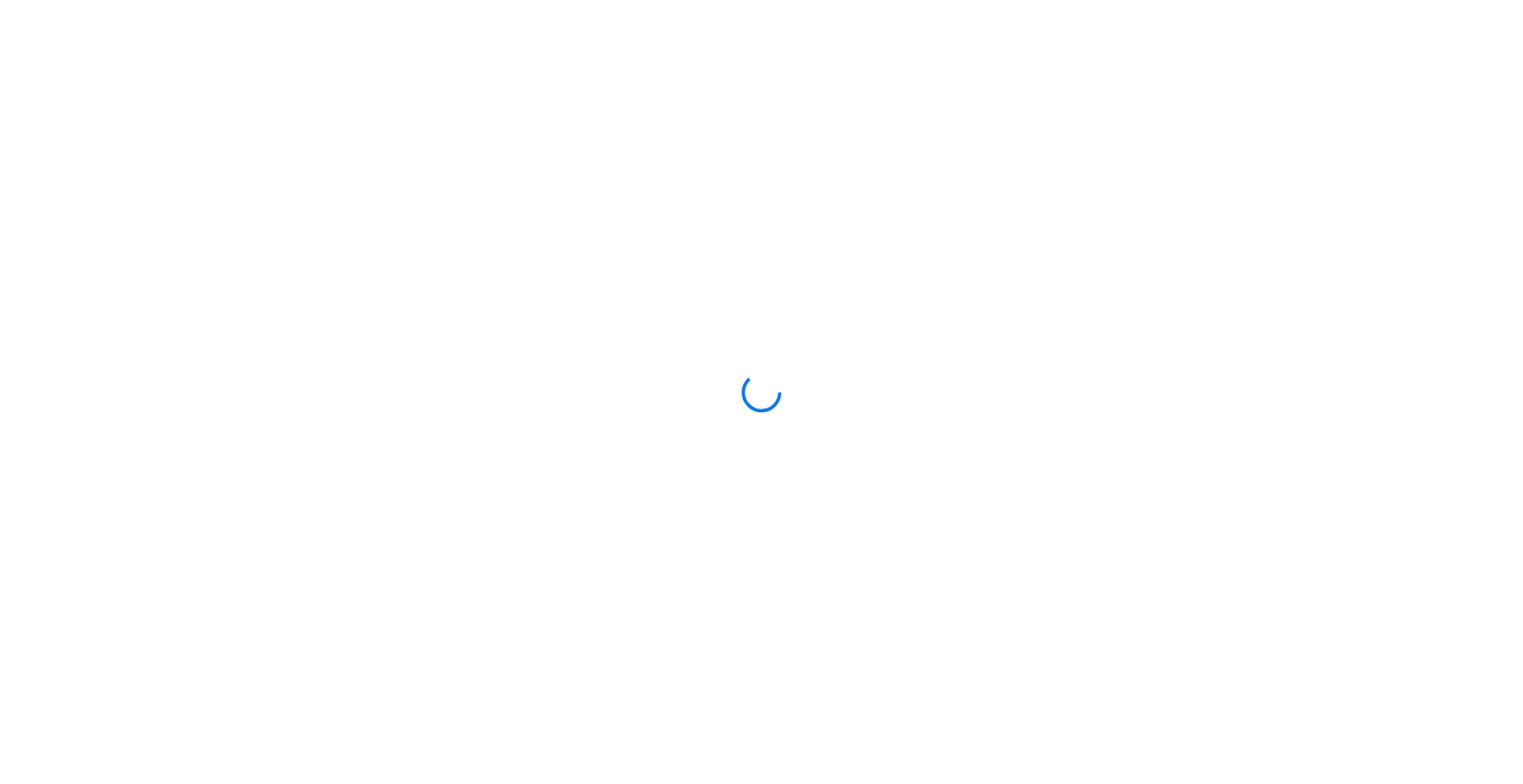scroll, scrollTop: 0, scrollLeft: 0, axis: both 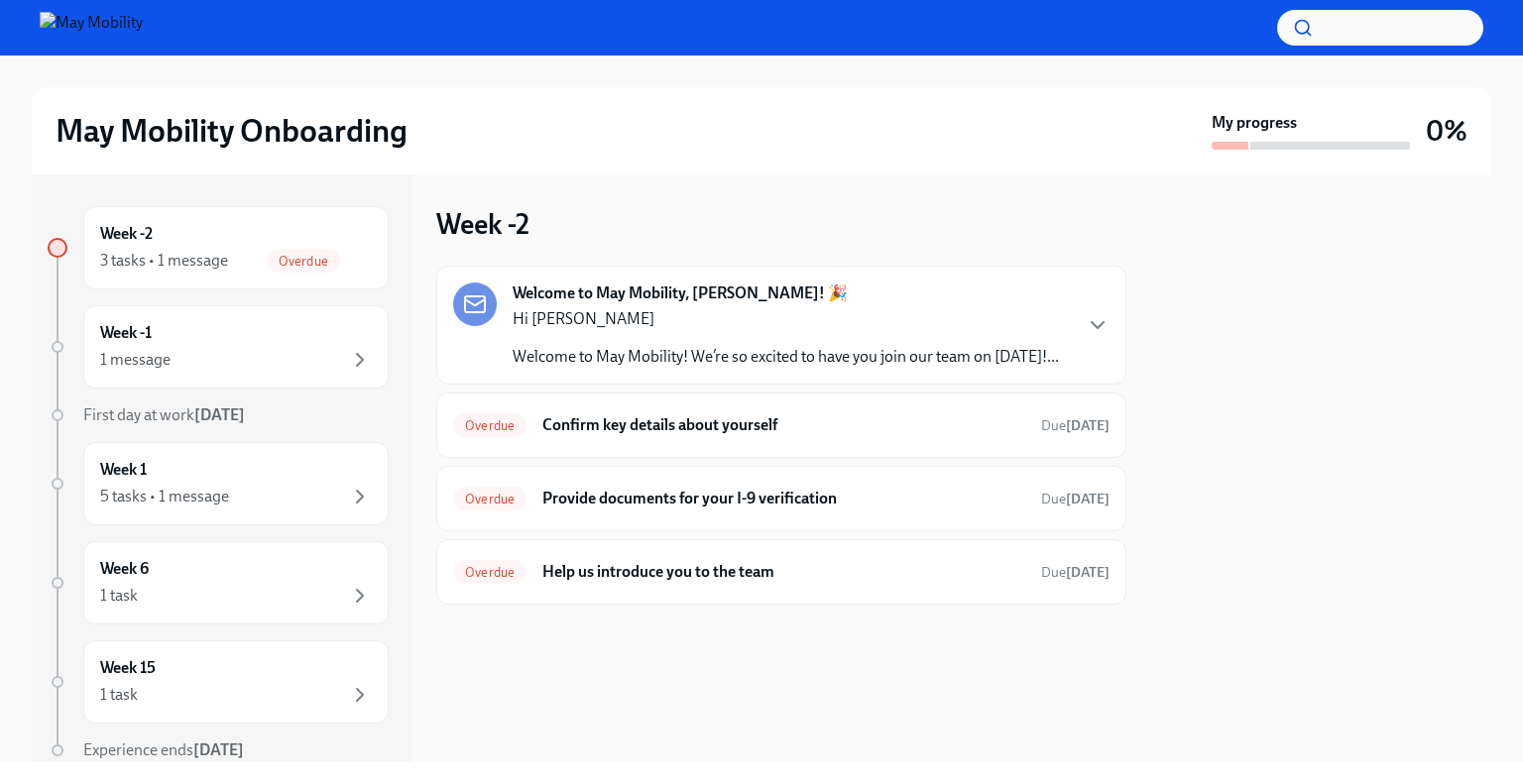 click on "Hi Pavankumar
Welcome to May Mobility! We’re so excited to have you join our team on Jul 28 2025!..." at bounding box center (785, 338) 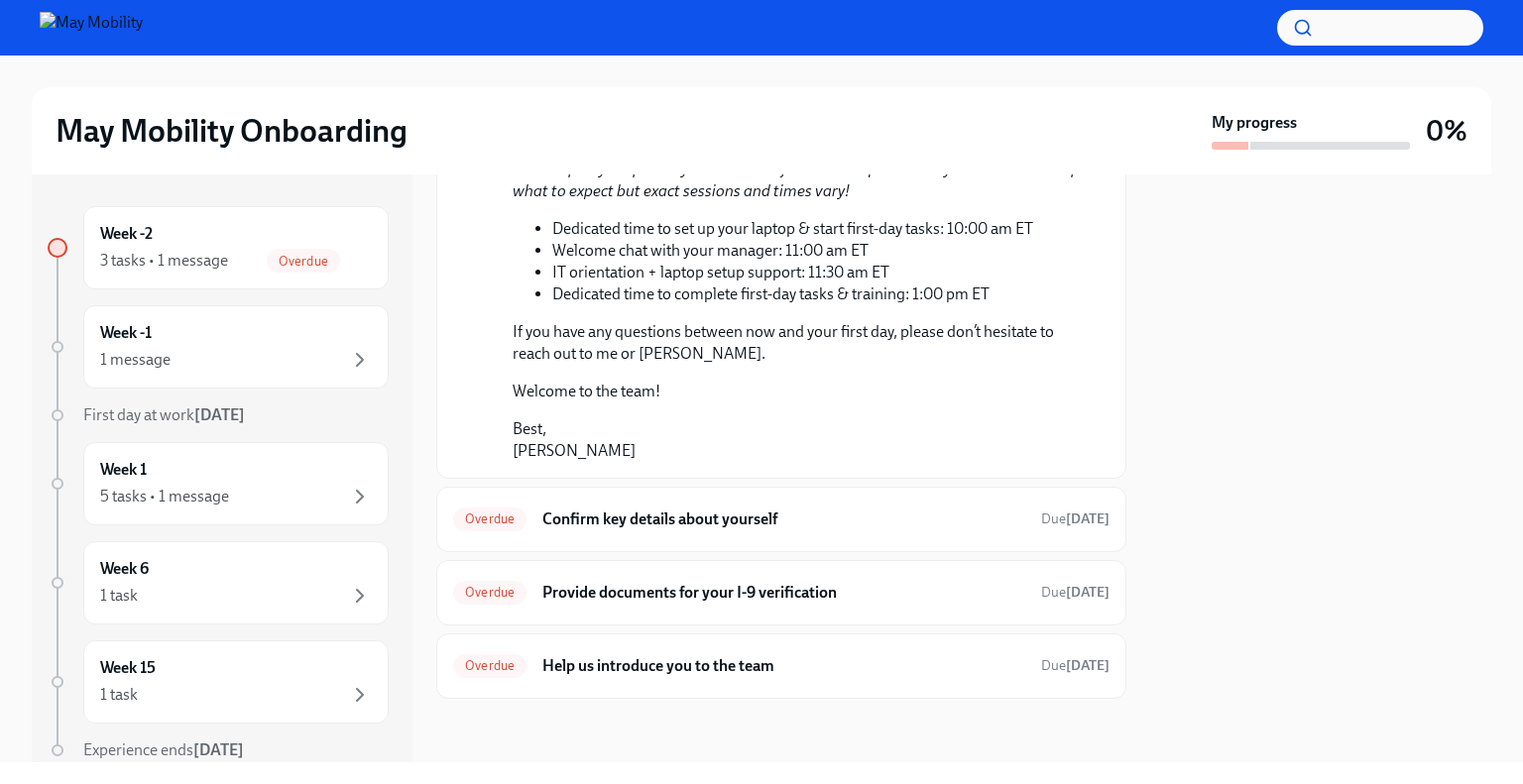 scroll, scrollTop: 1348, scrollLeft: 0, axis: vertical 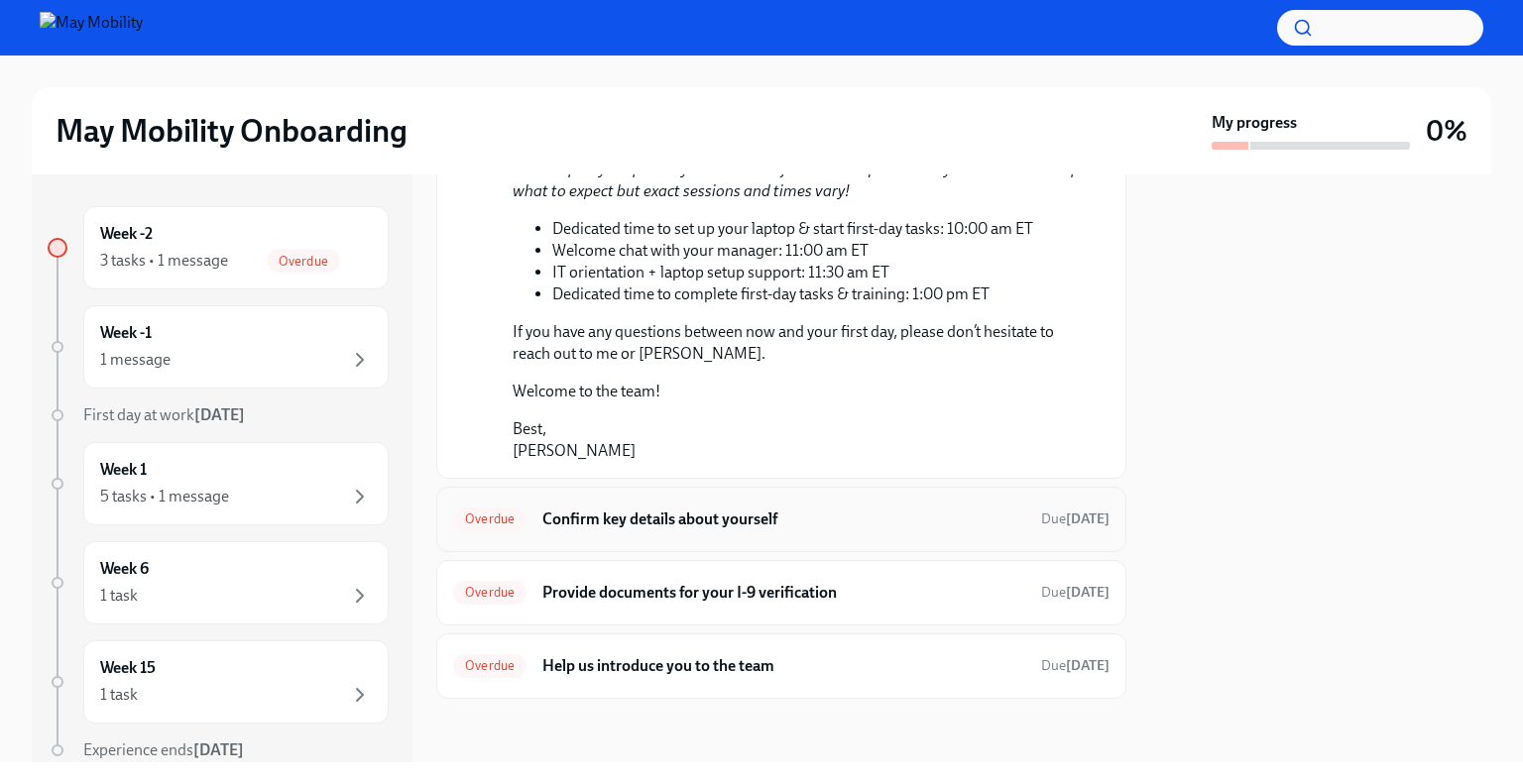 click on "Confirm key details about yourself" at bounding box center (783, 519) 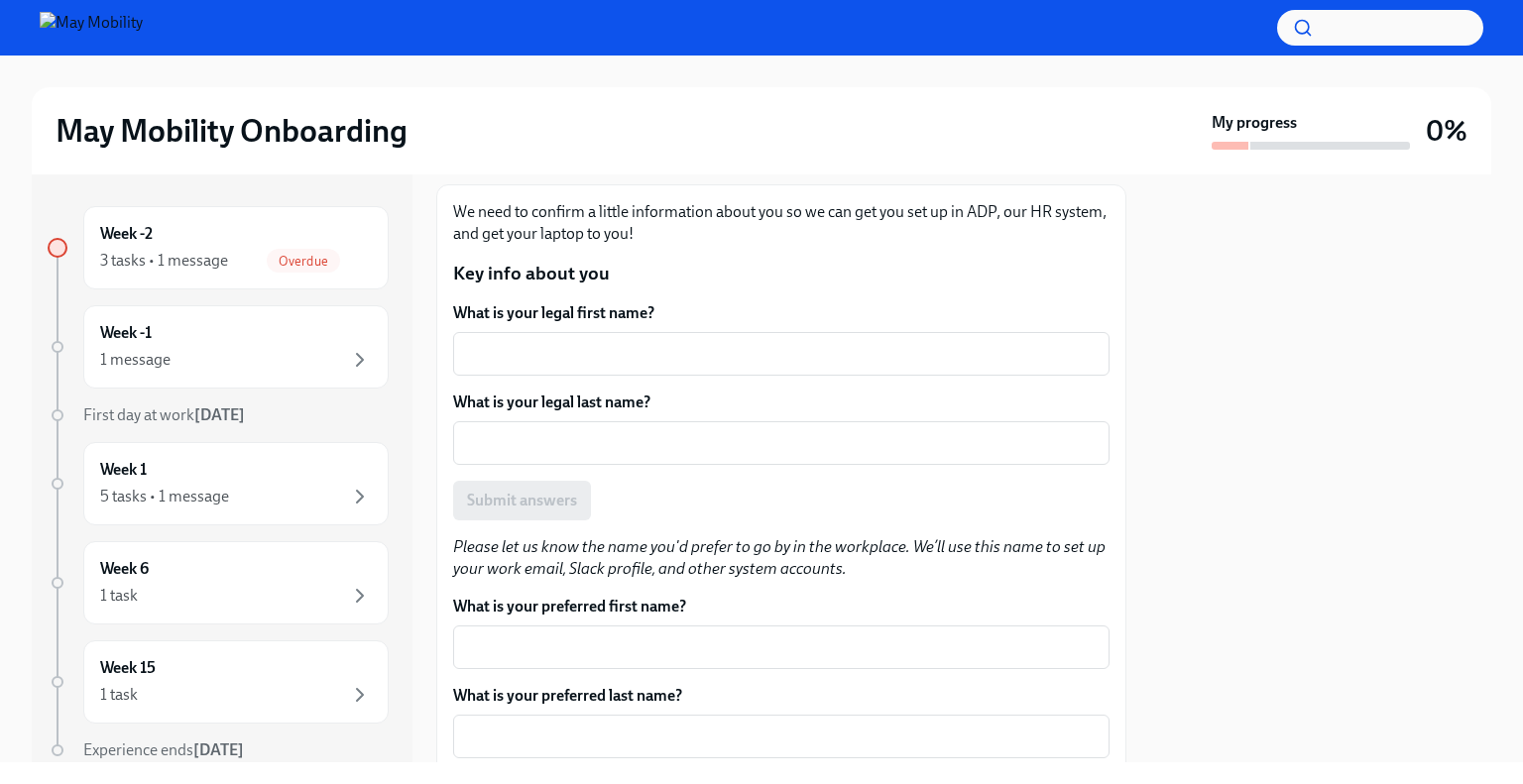 scroll, scrollTop: 297, scrollLeft: 0, axis: vertical 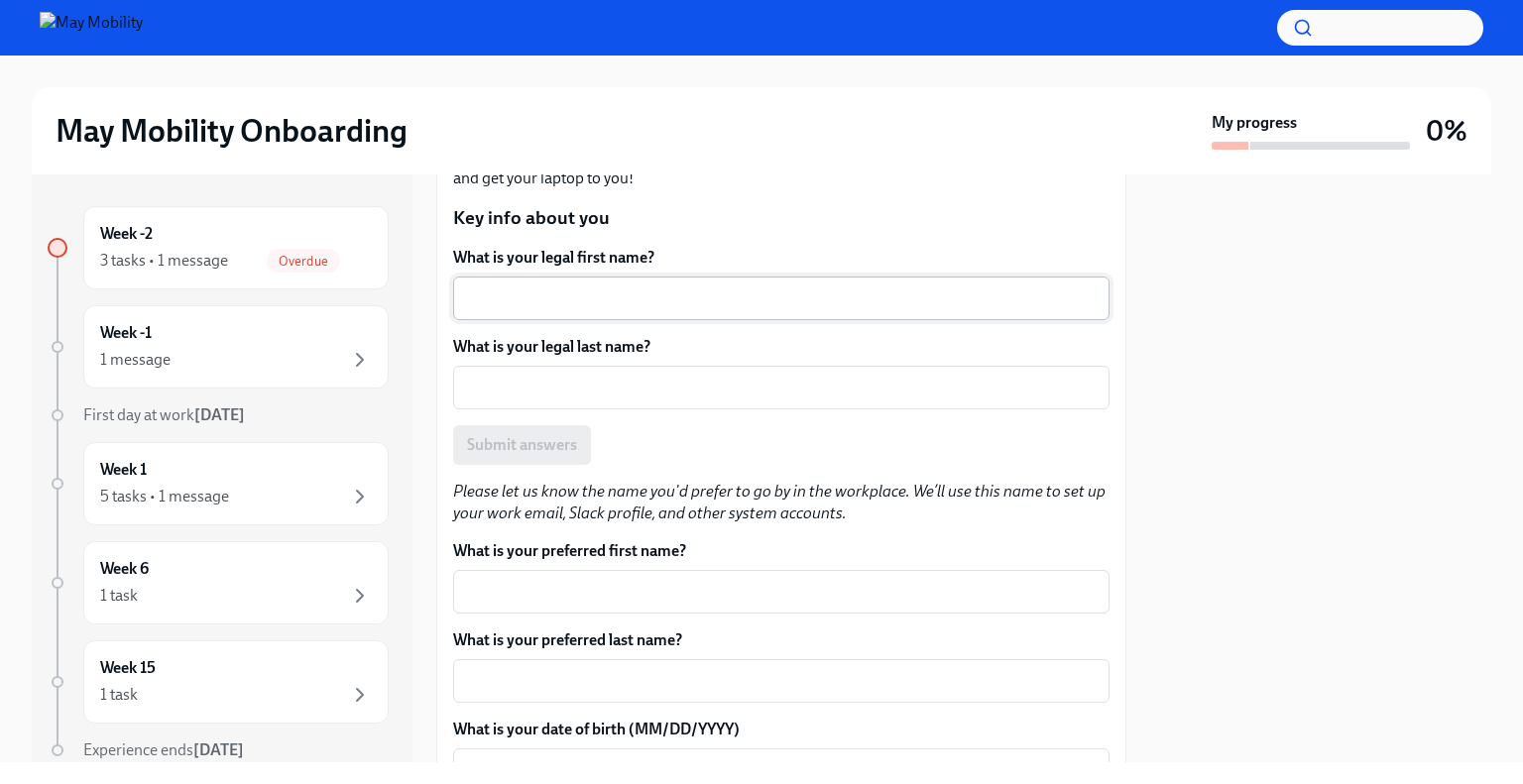 click on "x ​" at bounding box center [781, 298] 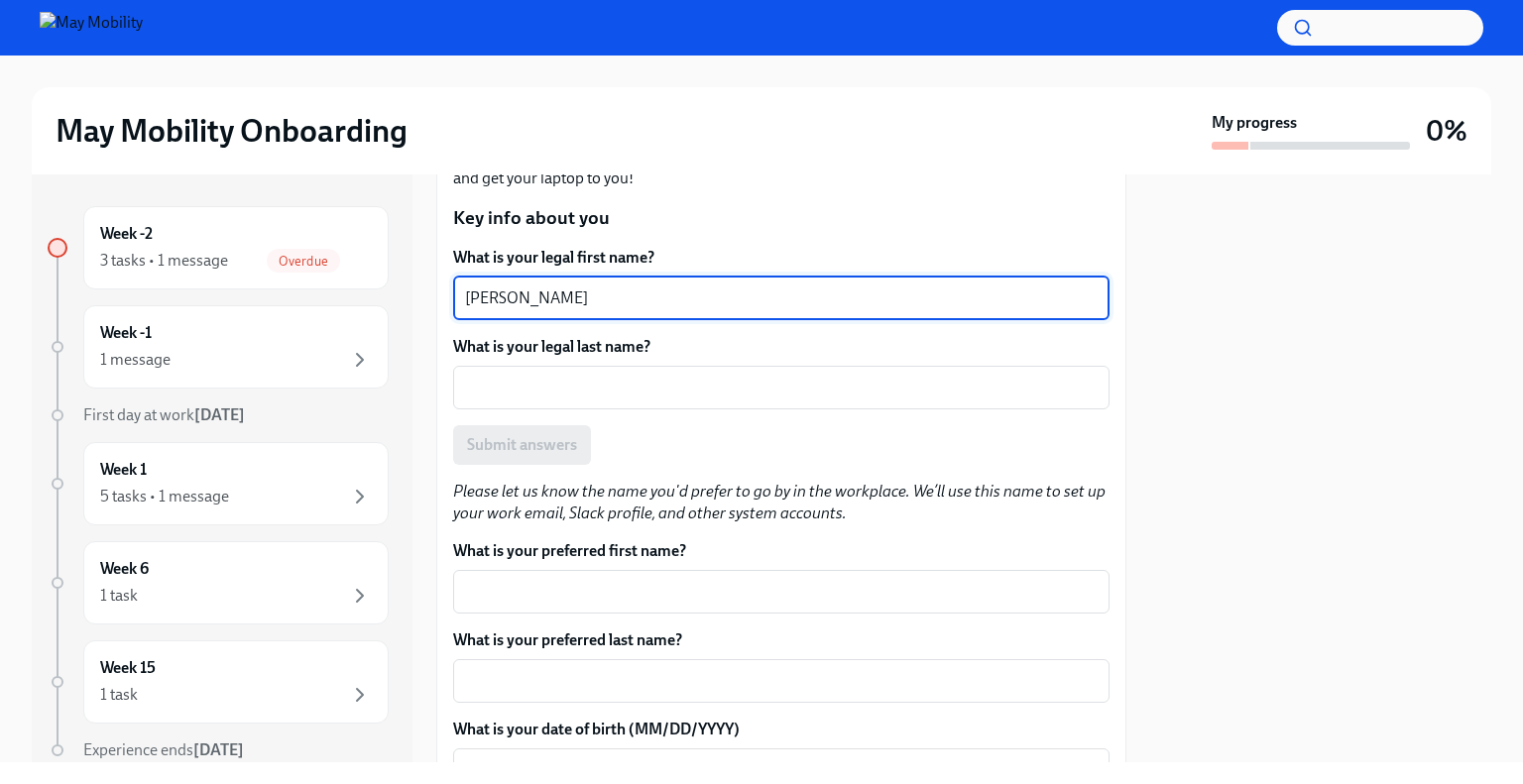 type on "Pavankumar" 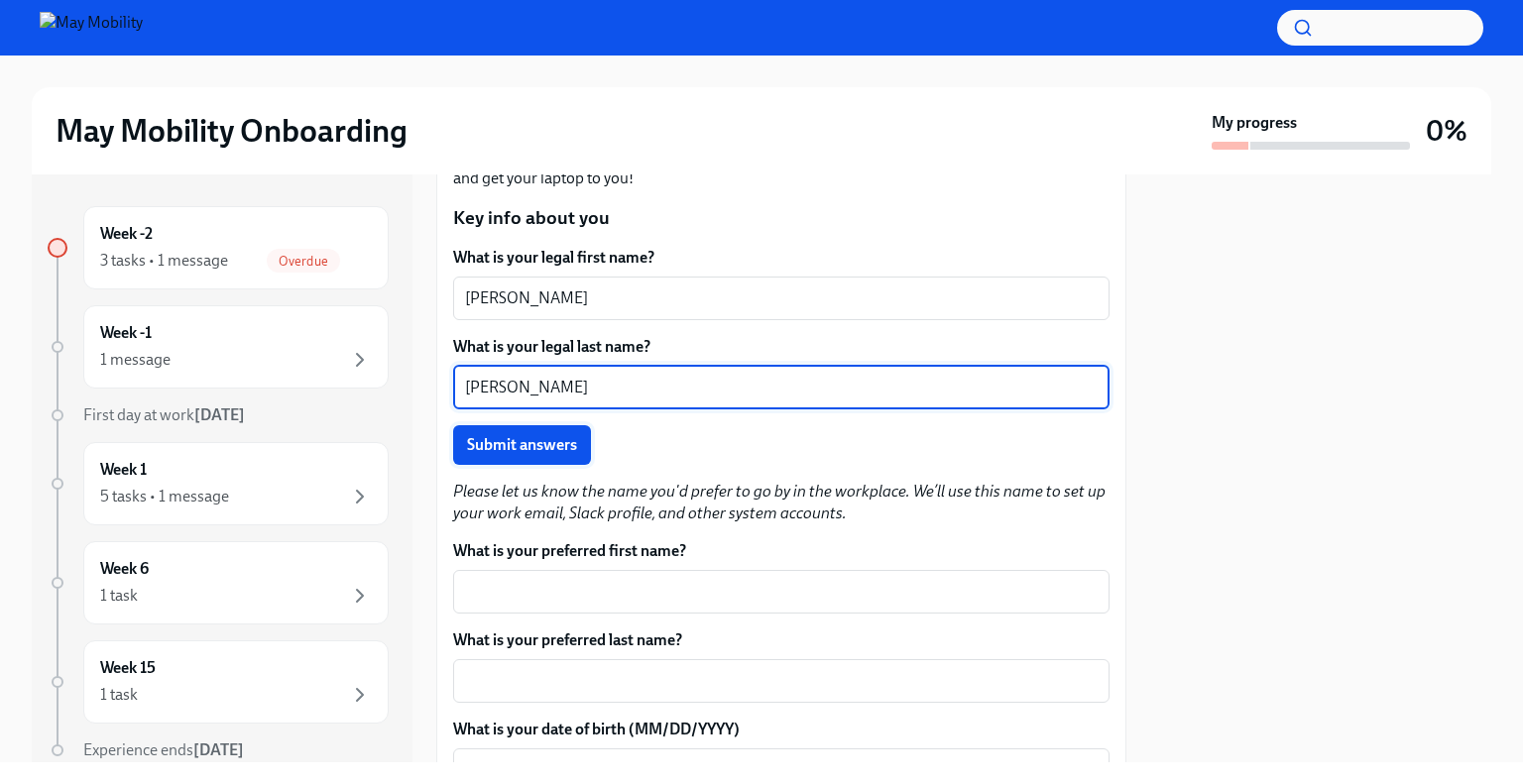 type on "Gangadhar" 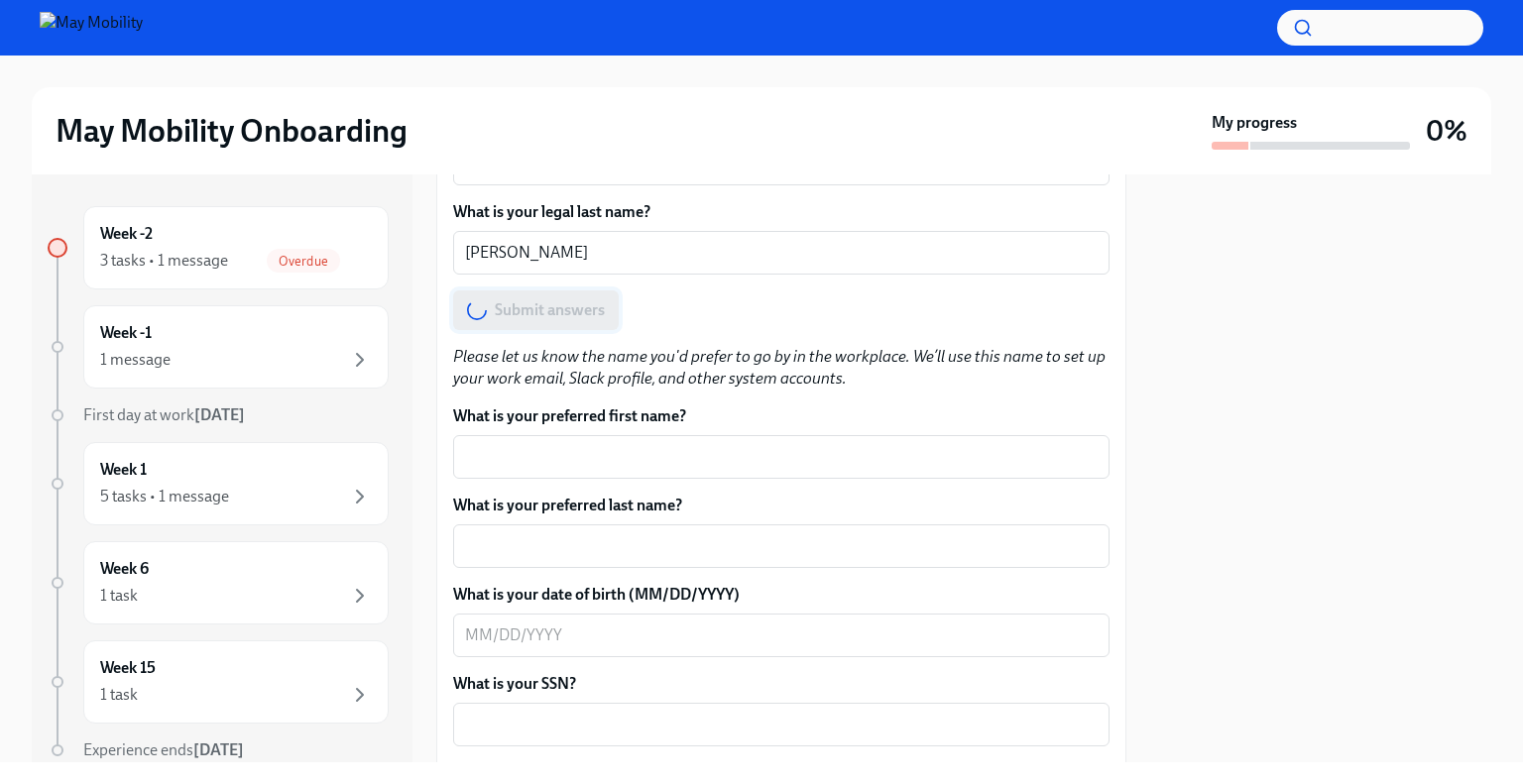 scroll, scrollTop: 496, scrollLeft: 0, axis: vertical 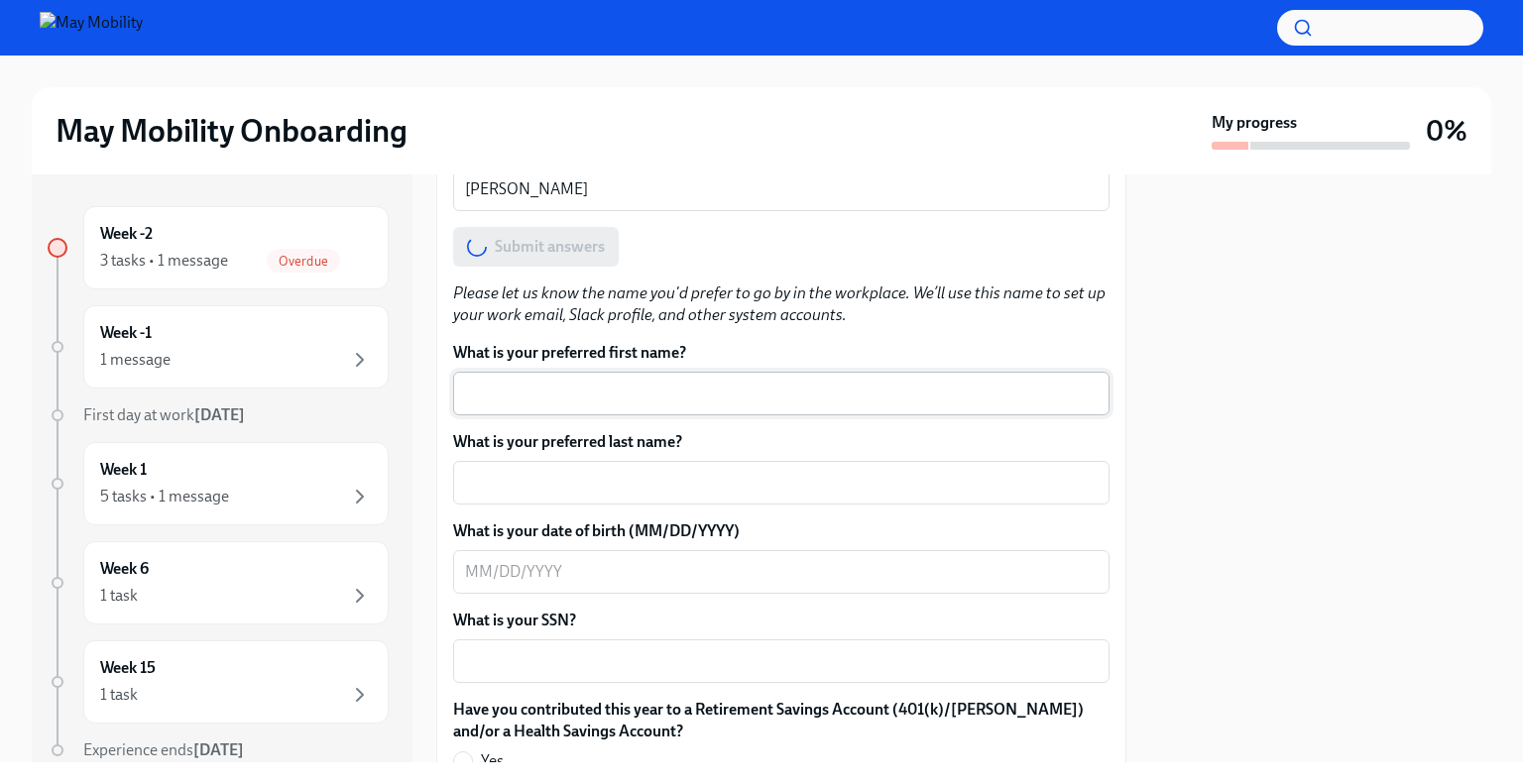 click on "What is your preferred first name?" at bounding box center [781, 393] 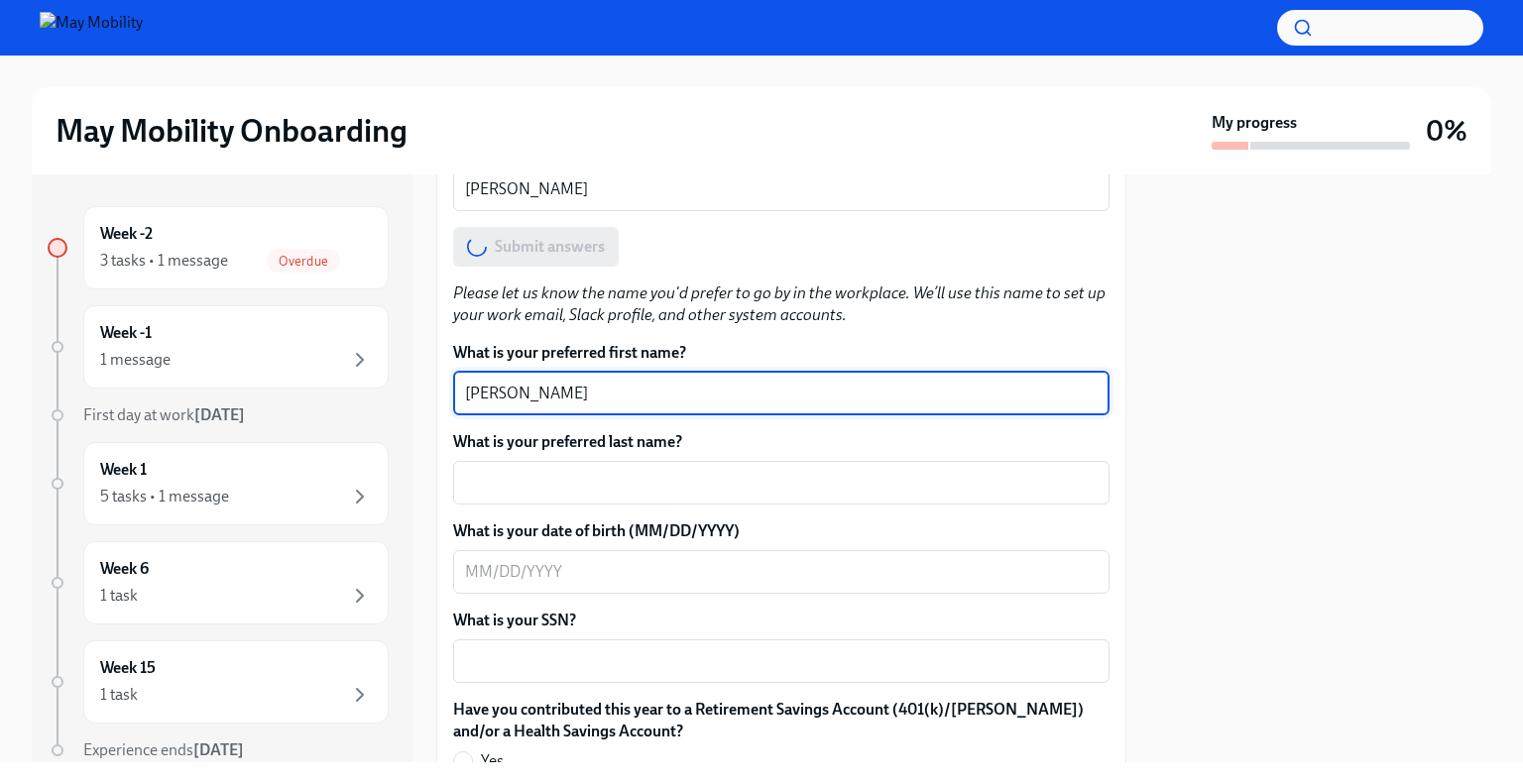 type on "Pavan" 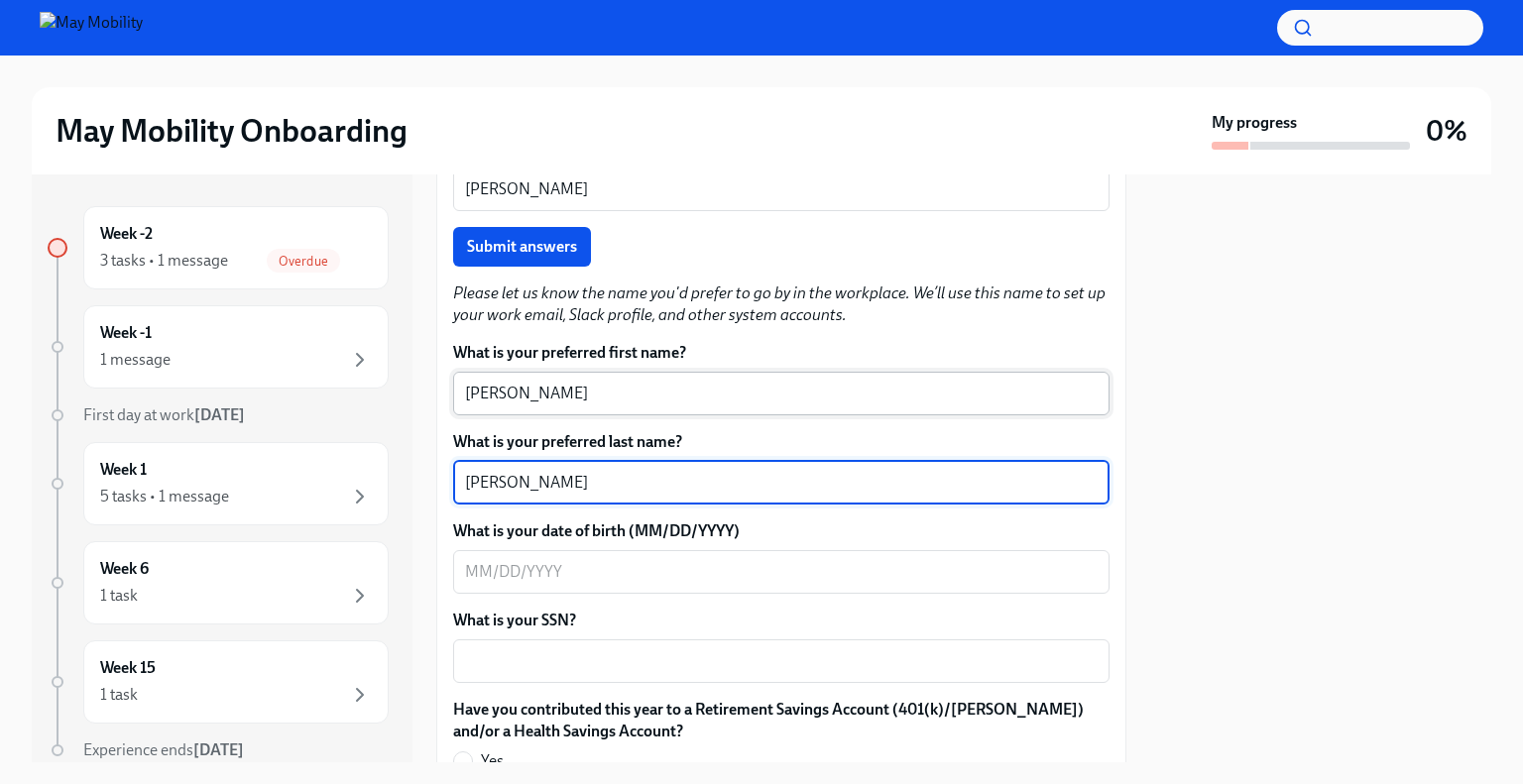 type on "Gangadhar" 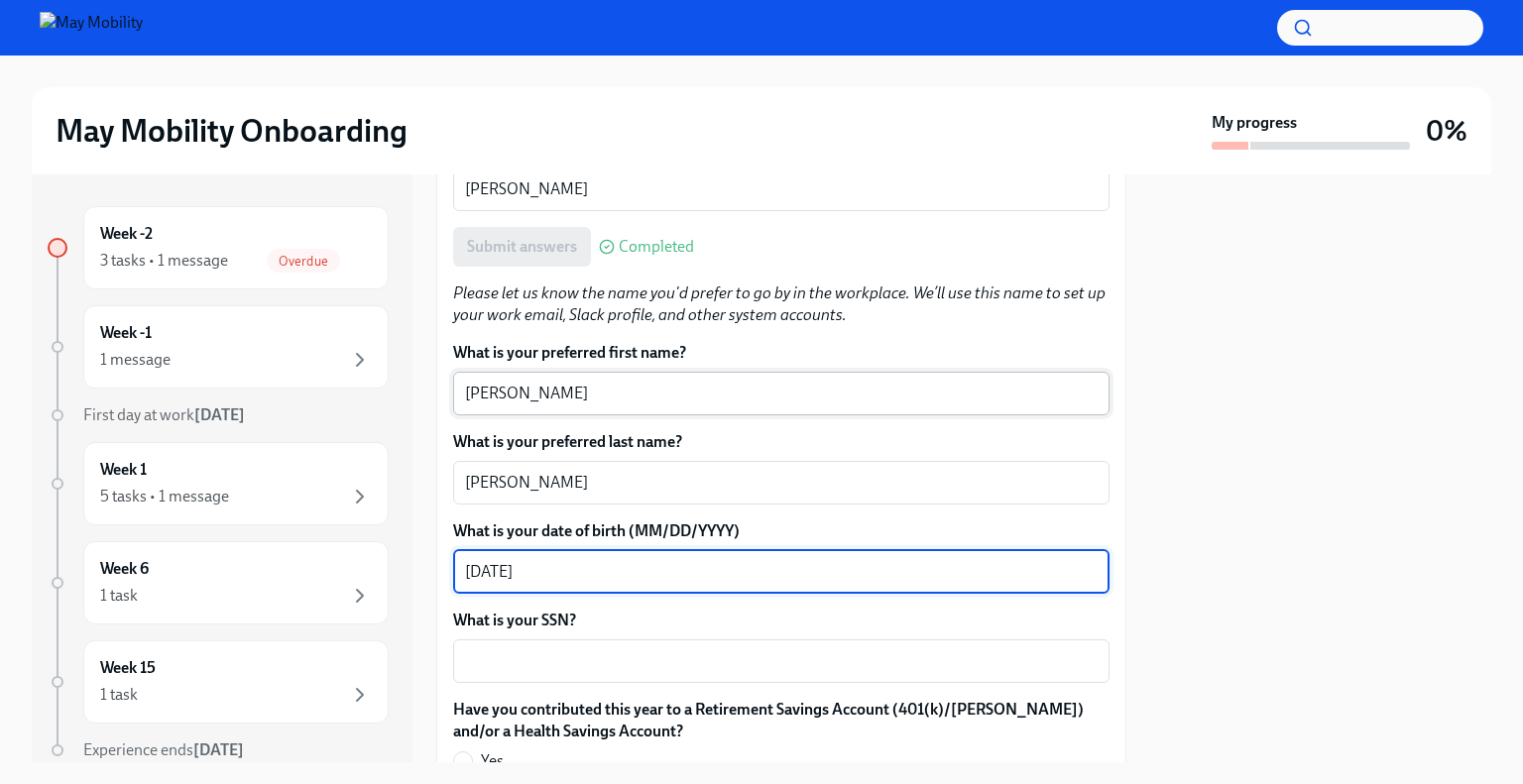 type on "02/20/1992" 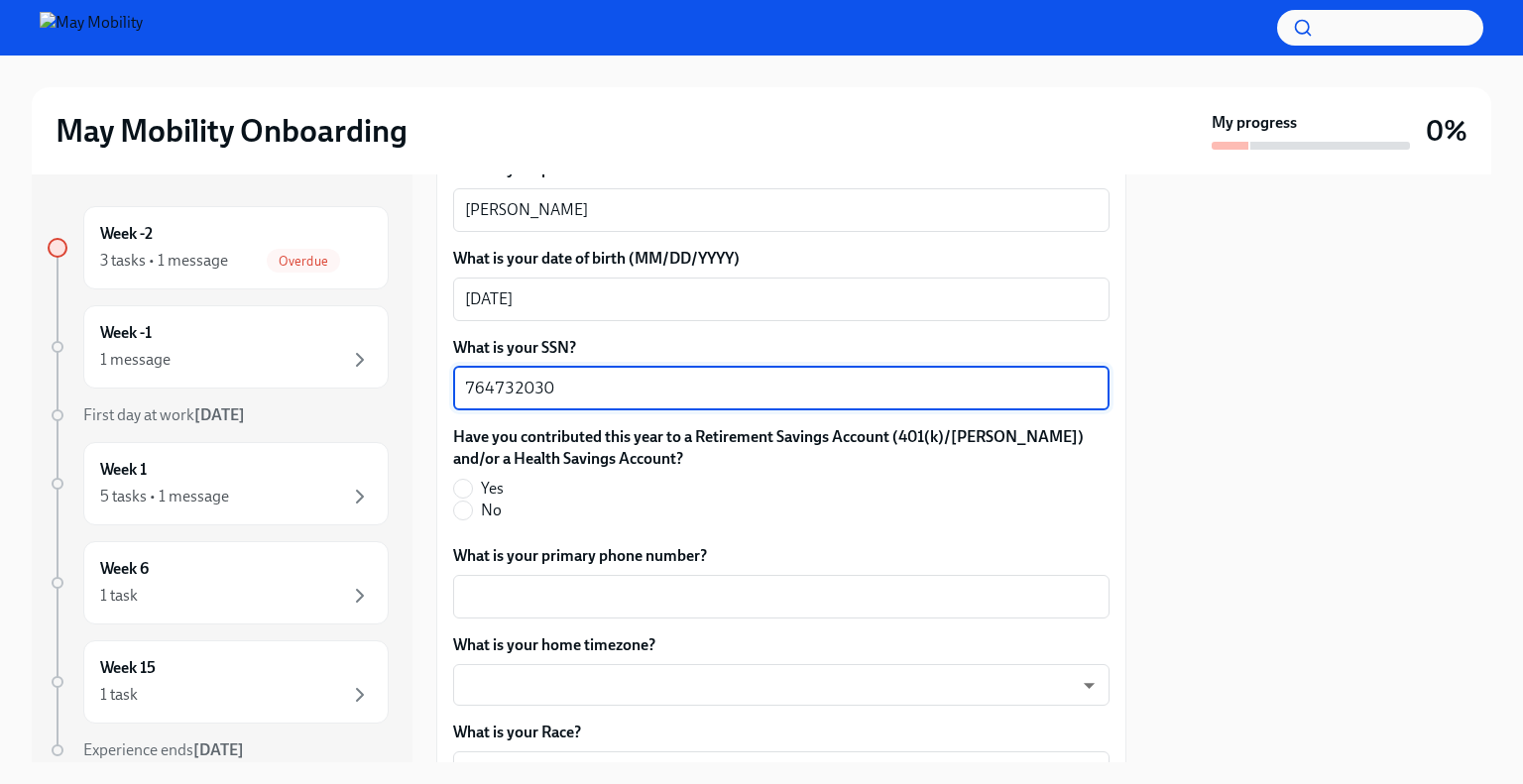 scroll, scrollTop: 793, scrollLeft: 0, axis: vertical 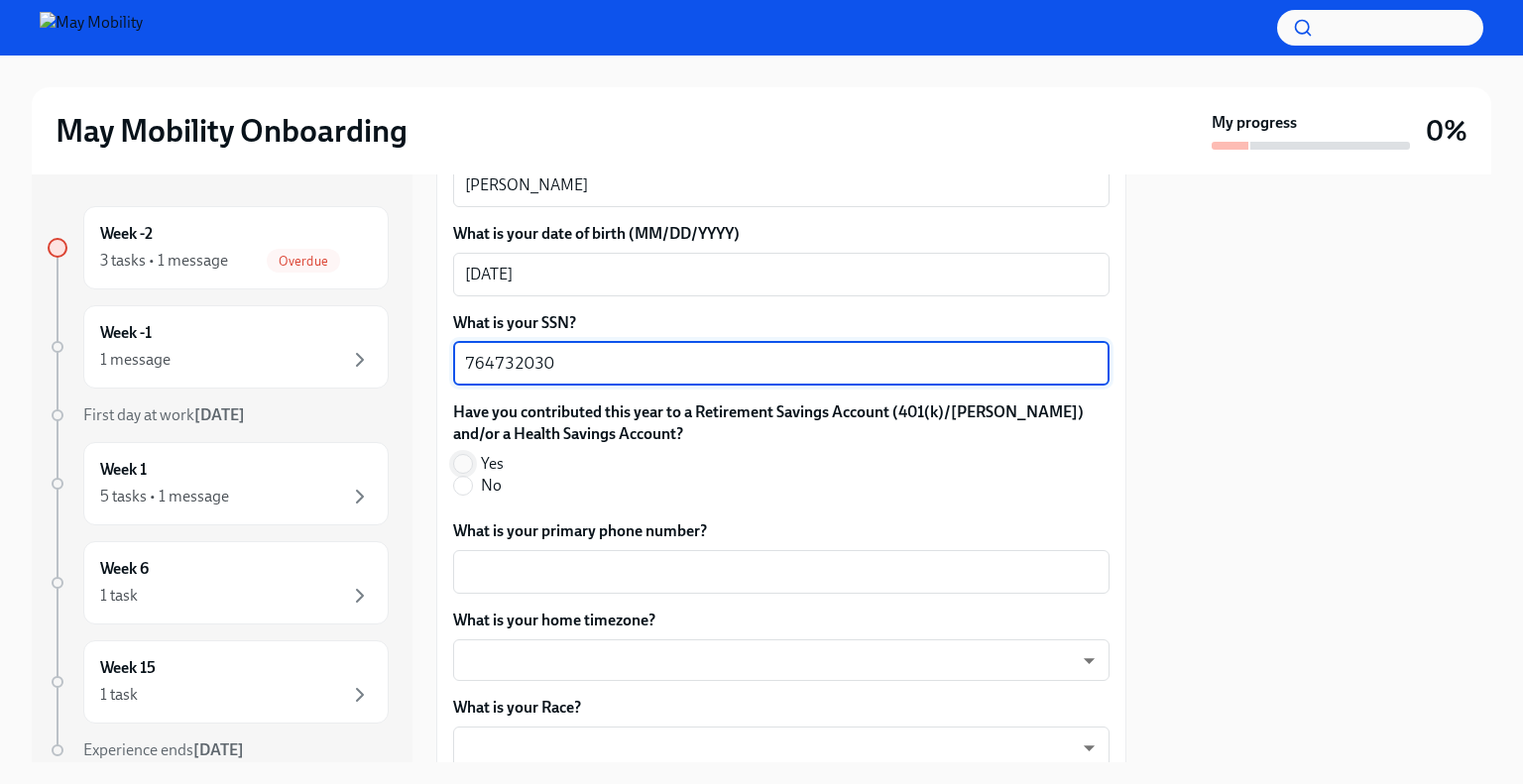 type on "764732030" 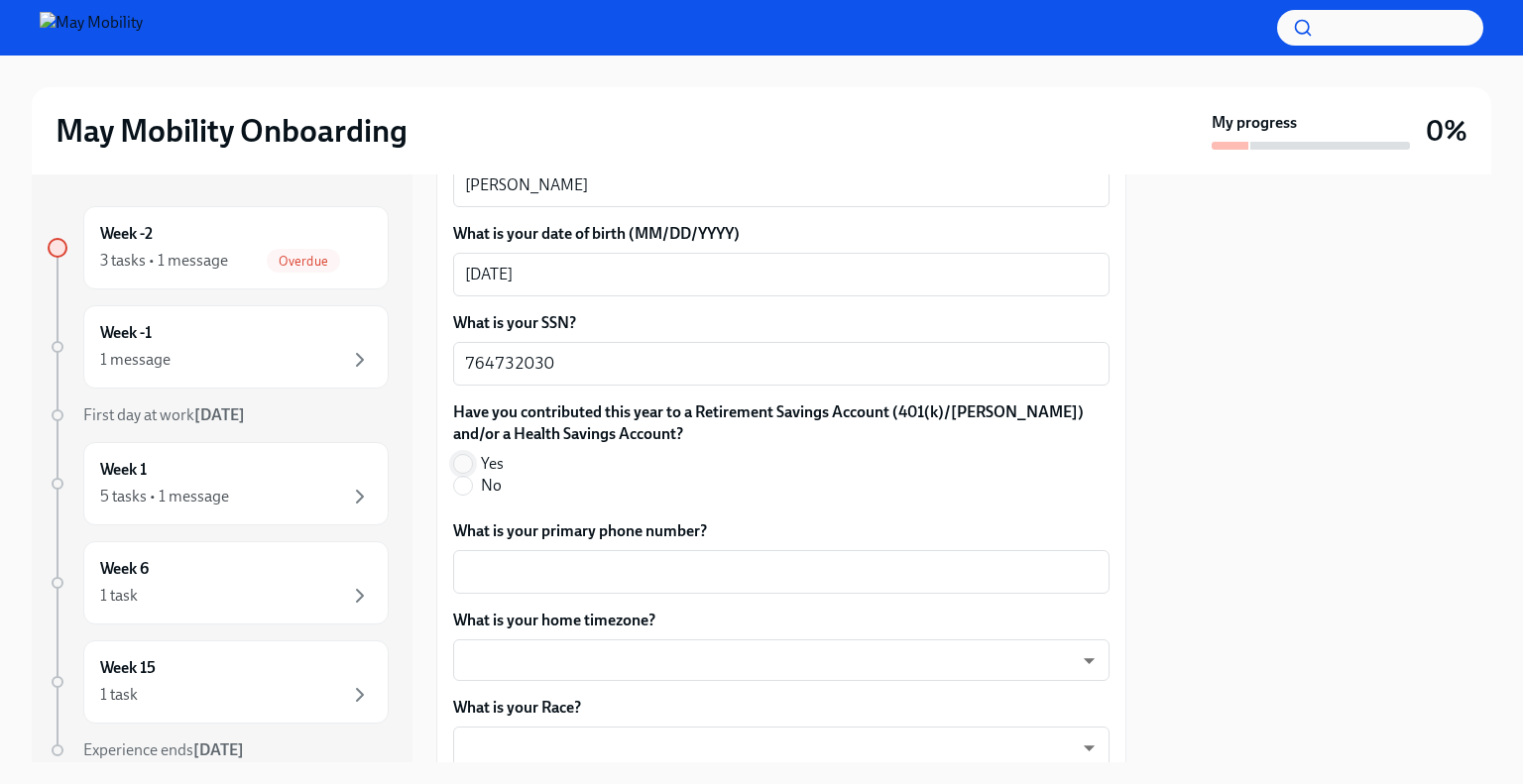 click on "Yes" at bounding box center [463, 464] 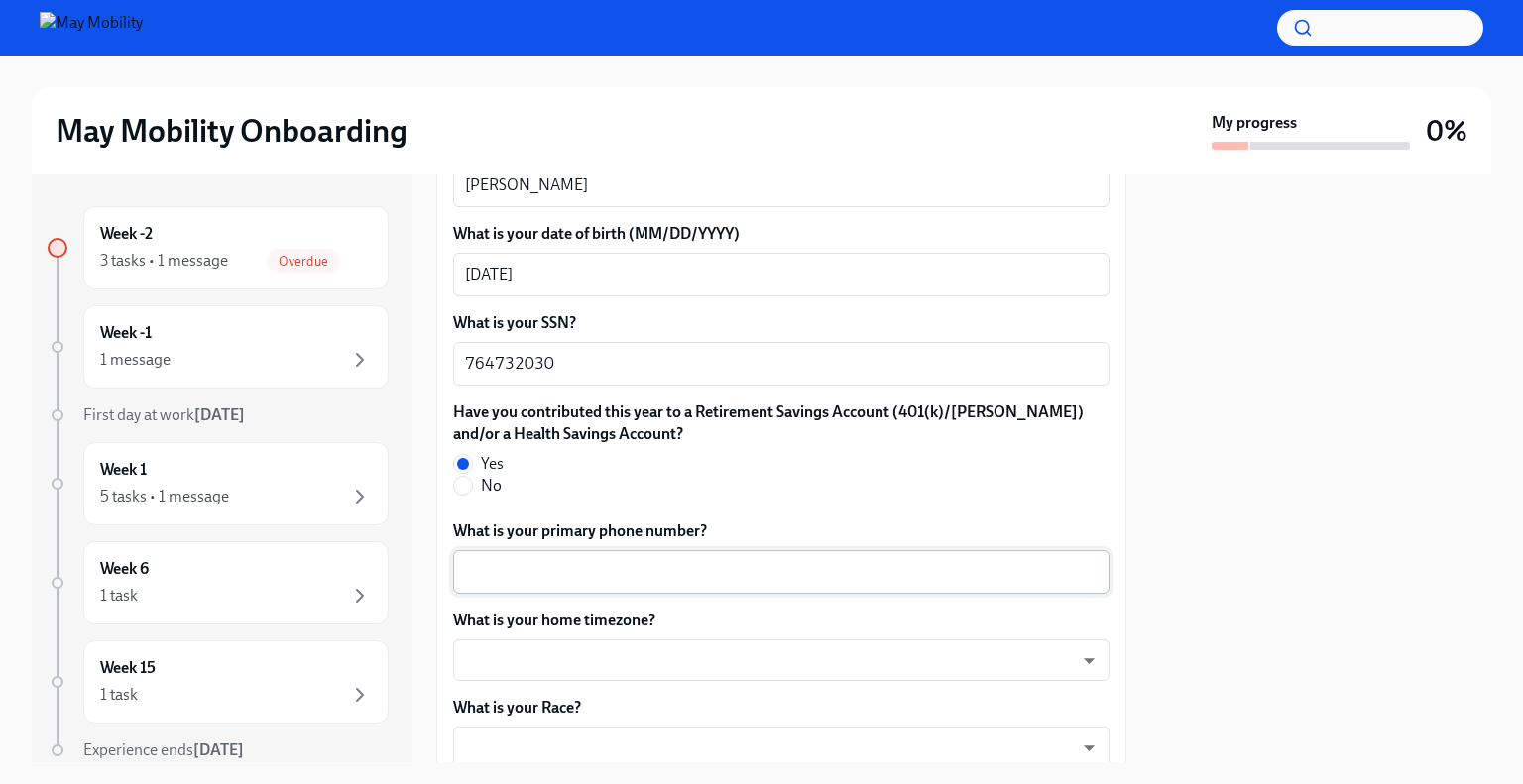 click on "What is your primary phone number?" at bounding box center (781, 572) 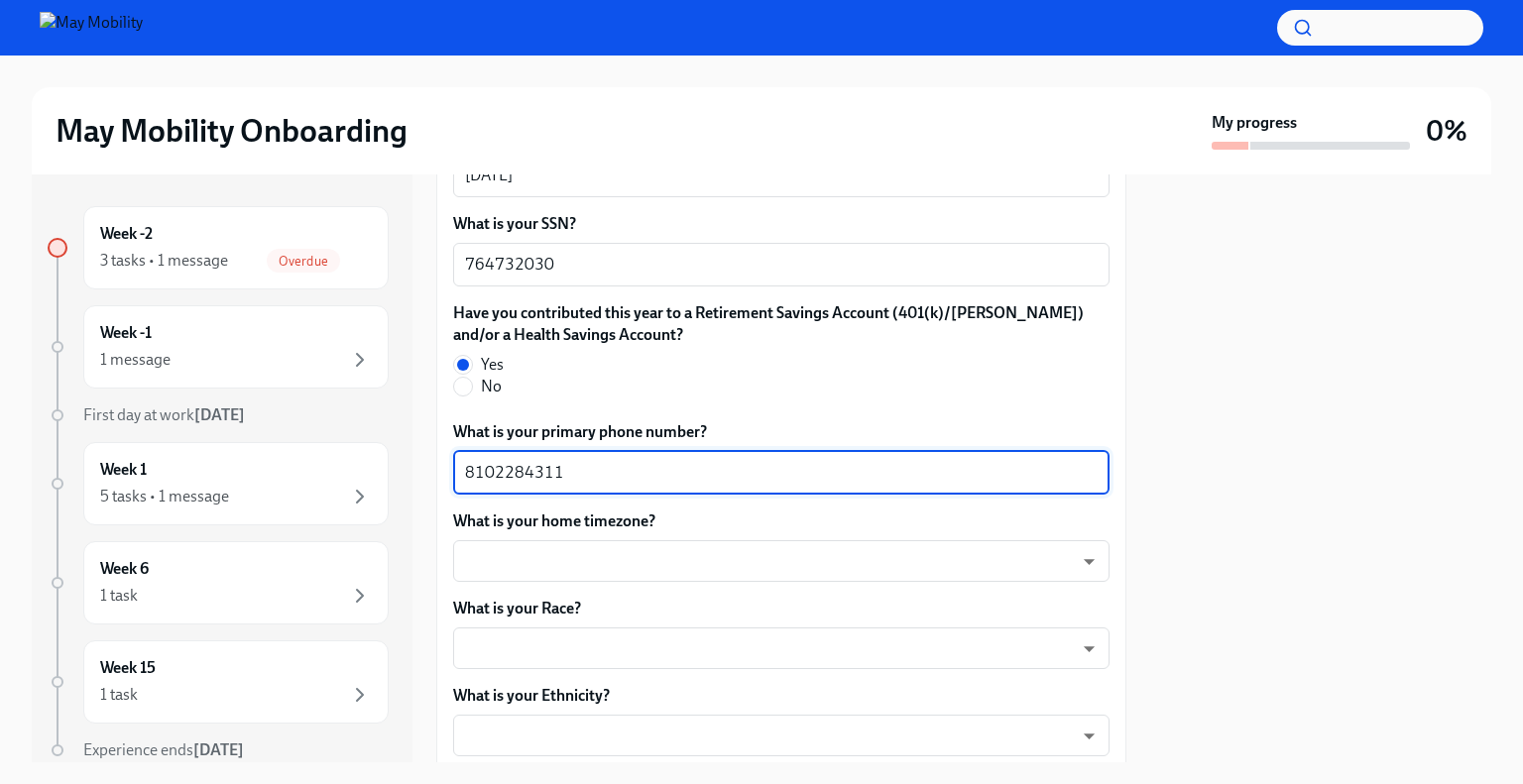 scroll, scrollTop: 991, scrollLeft: 0, axis: vertical 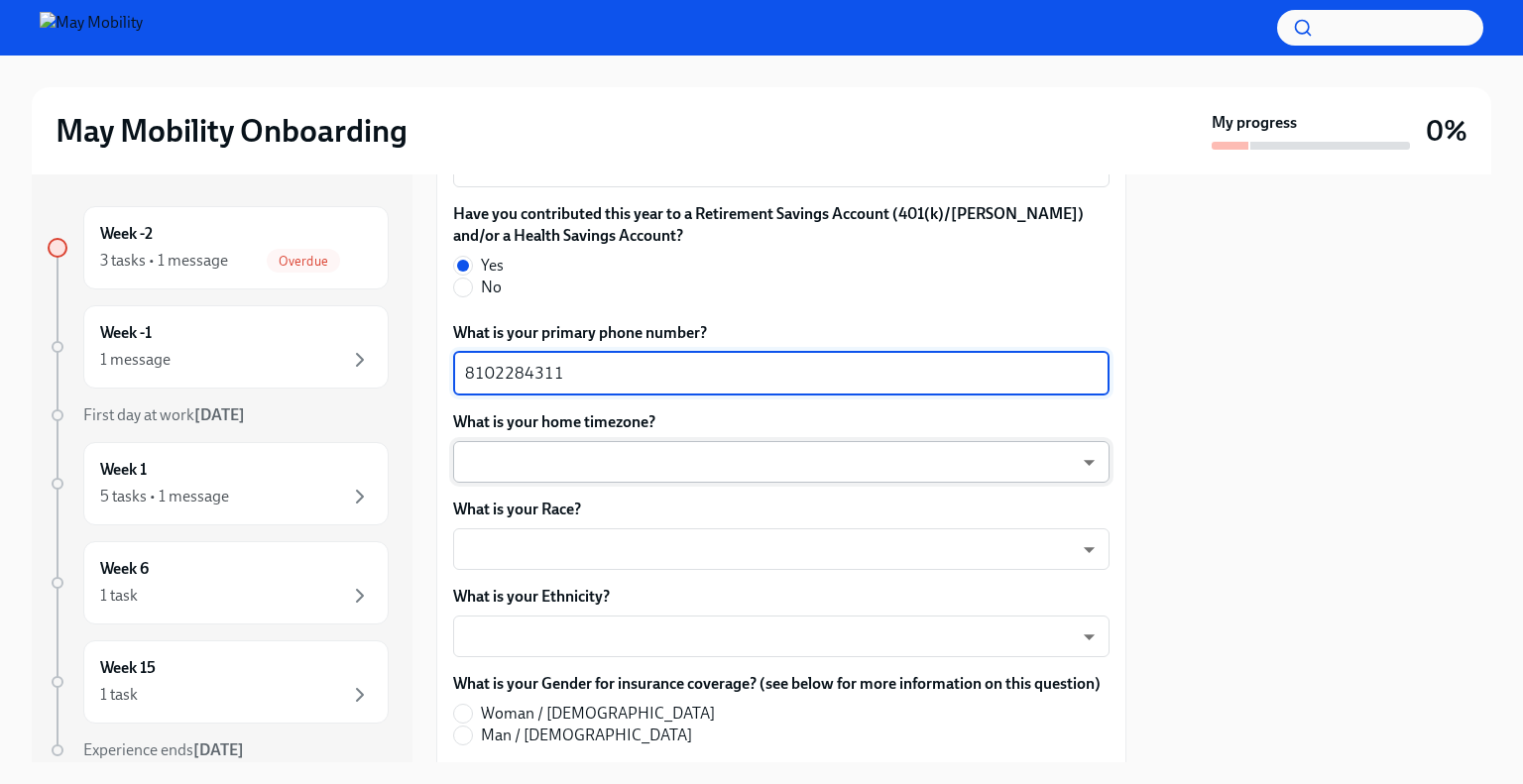 type on "8102284311" 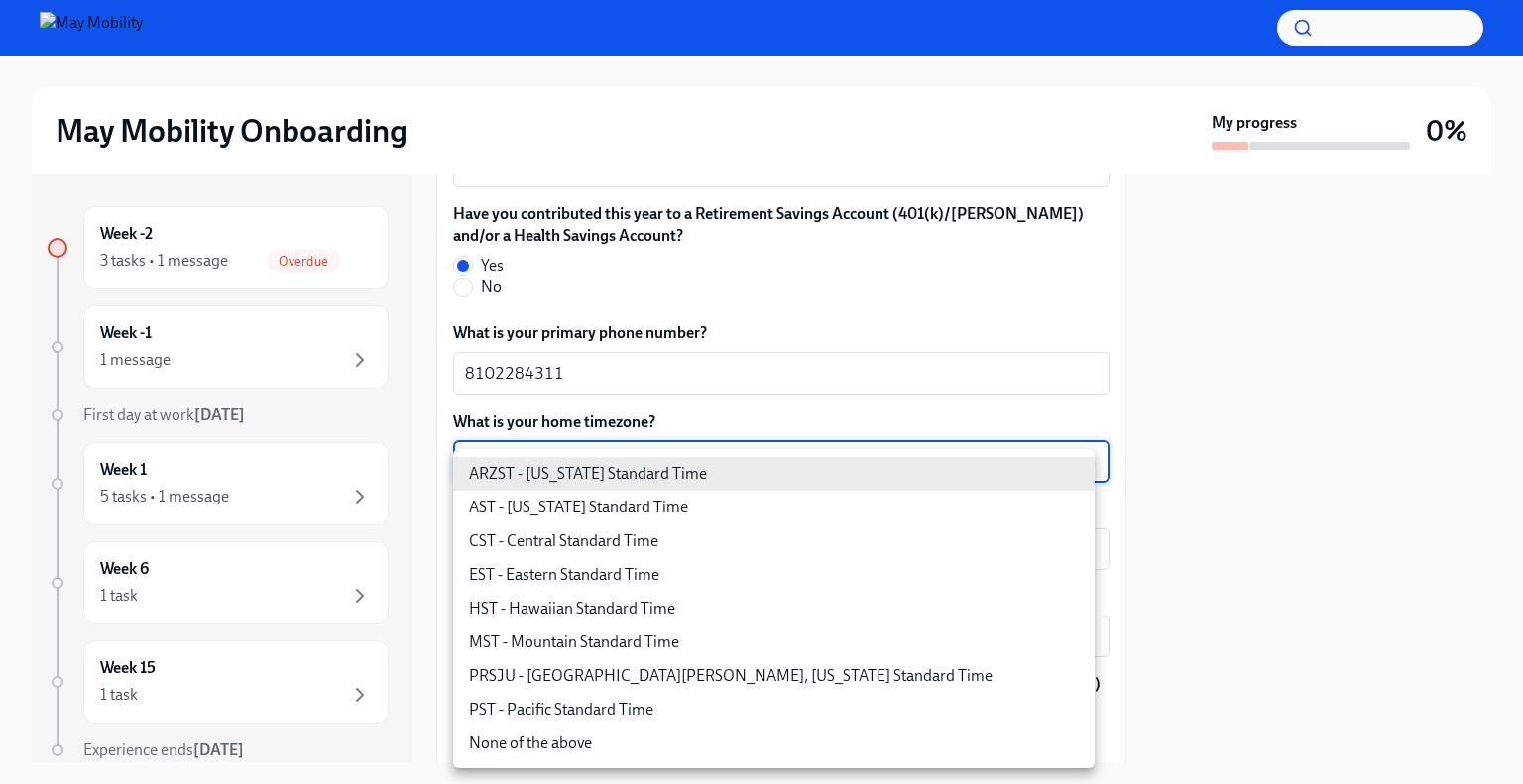 click on "EST - Eastern Standard Time" at bounding box center [773, 575] 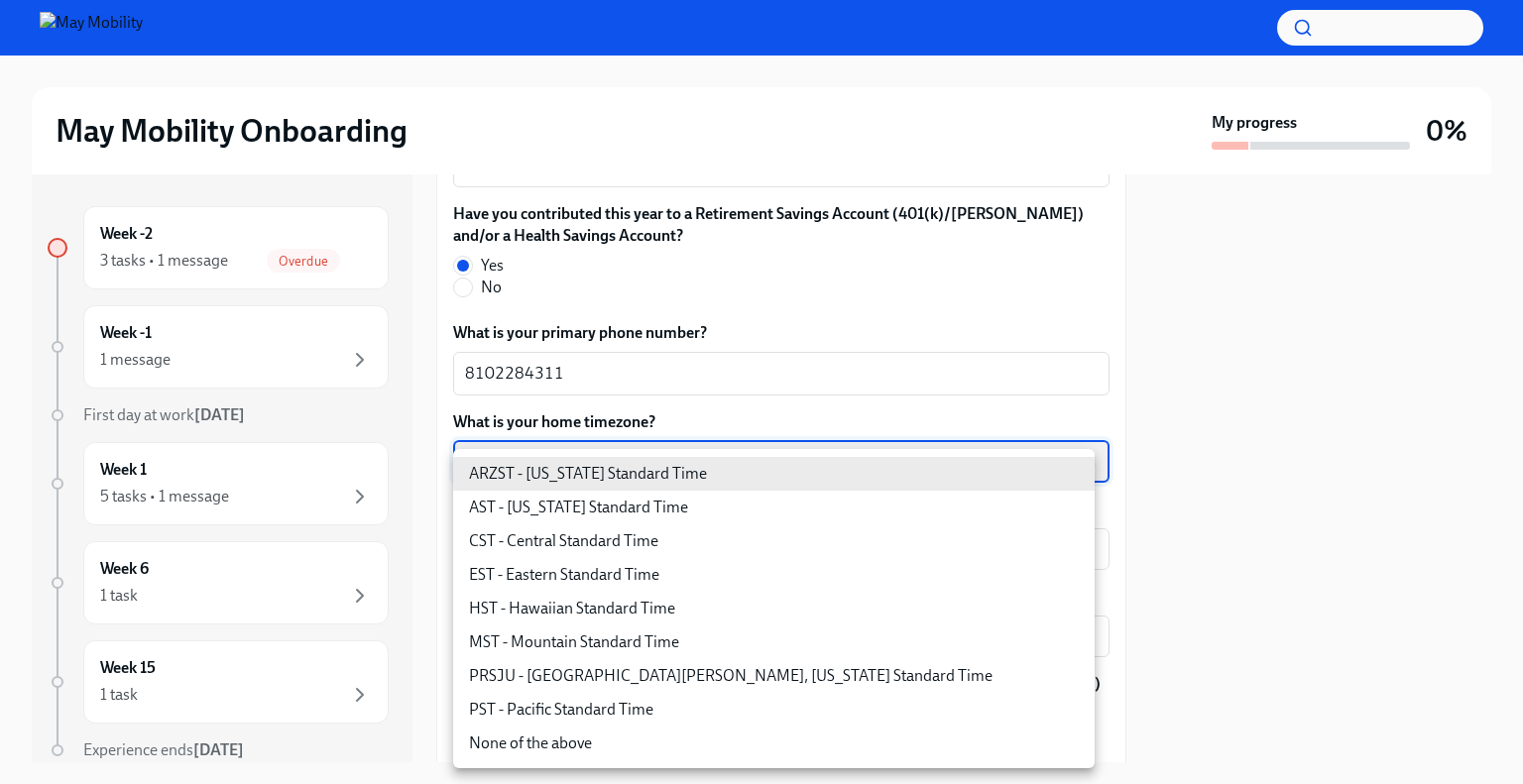 type on "6ZodGxRMV" 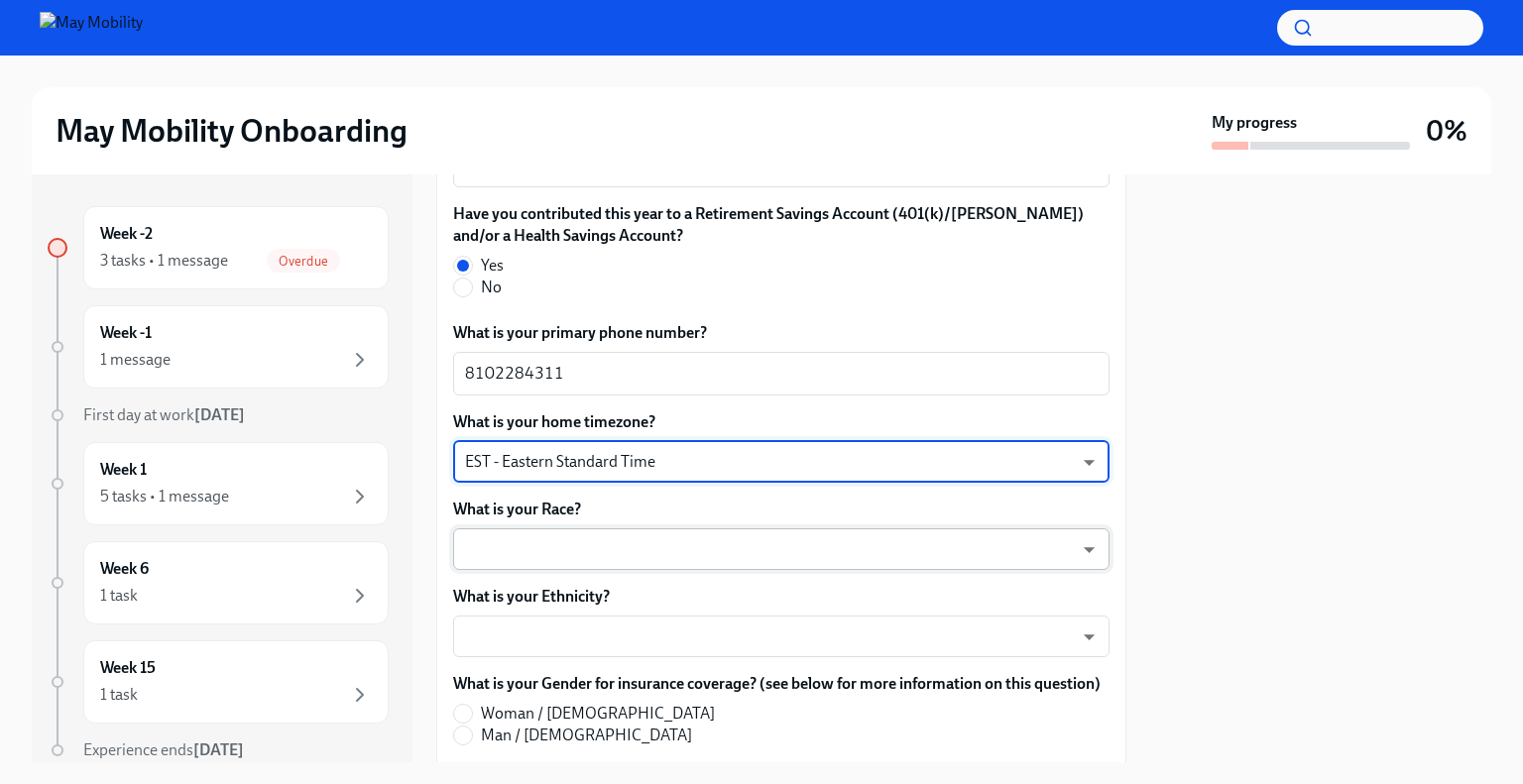 click on "May Mobility Onboarding My progress 0% Week -2 3 tasks • 1 message Overdue Week -1 1 message First day at work  Jul 28th Week 1 5 tasks • 1 message Week 6 1 task Week 15 1 task Experience ends  Nov 21st Confirm key details about yourself Overdue Due  today Welcome to May Mobility, Pavankumar! 🎉 Hi Pavankumar
Welcome to May Mobility! We’re so excited to have you join our team on Jul 28 2025!... We need to confirm a little information about you so we can get you set up in ADP, our HR system, and get your laptop to you! Key info about you What is your legal first name? Pavankumar x ​ What is your legal last name? Gangadhar x ​ Submit answers Completed Please let us know the name you'd prefer to go by in the workplace. We’ll use this name to set up your work email, Slack profile, and other system accounts.  What is your preferred first name? Pavan x ​ What is your preferred last name? Gangadhar x ​ What is your date of birth (MM/DD/YYYY) 02/20/1992 x ​ What is your SSN? x ​ No" at bounding box center (762, 392) 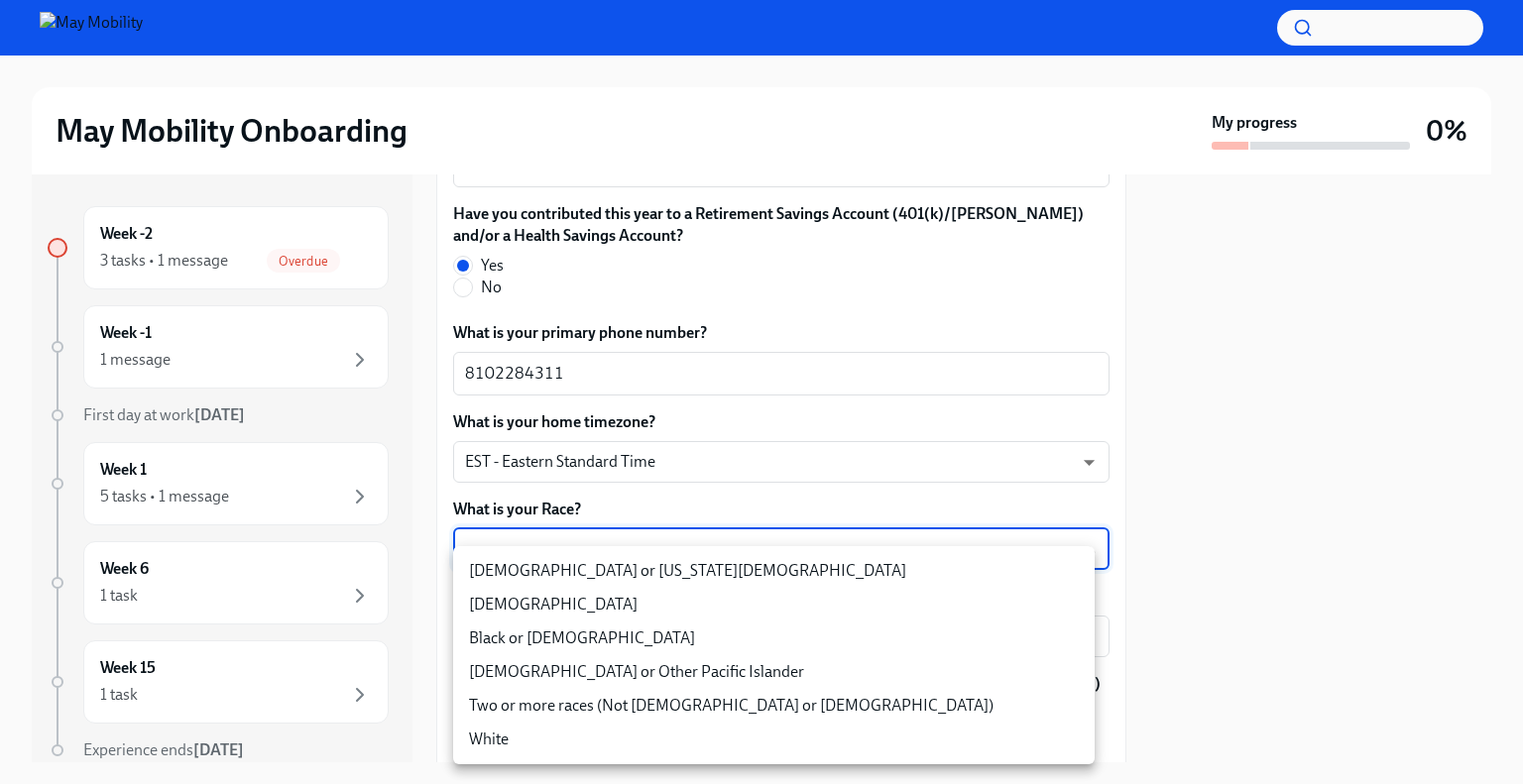 click on "Asian" at bounding box center (773, 605) 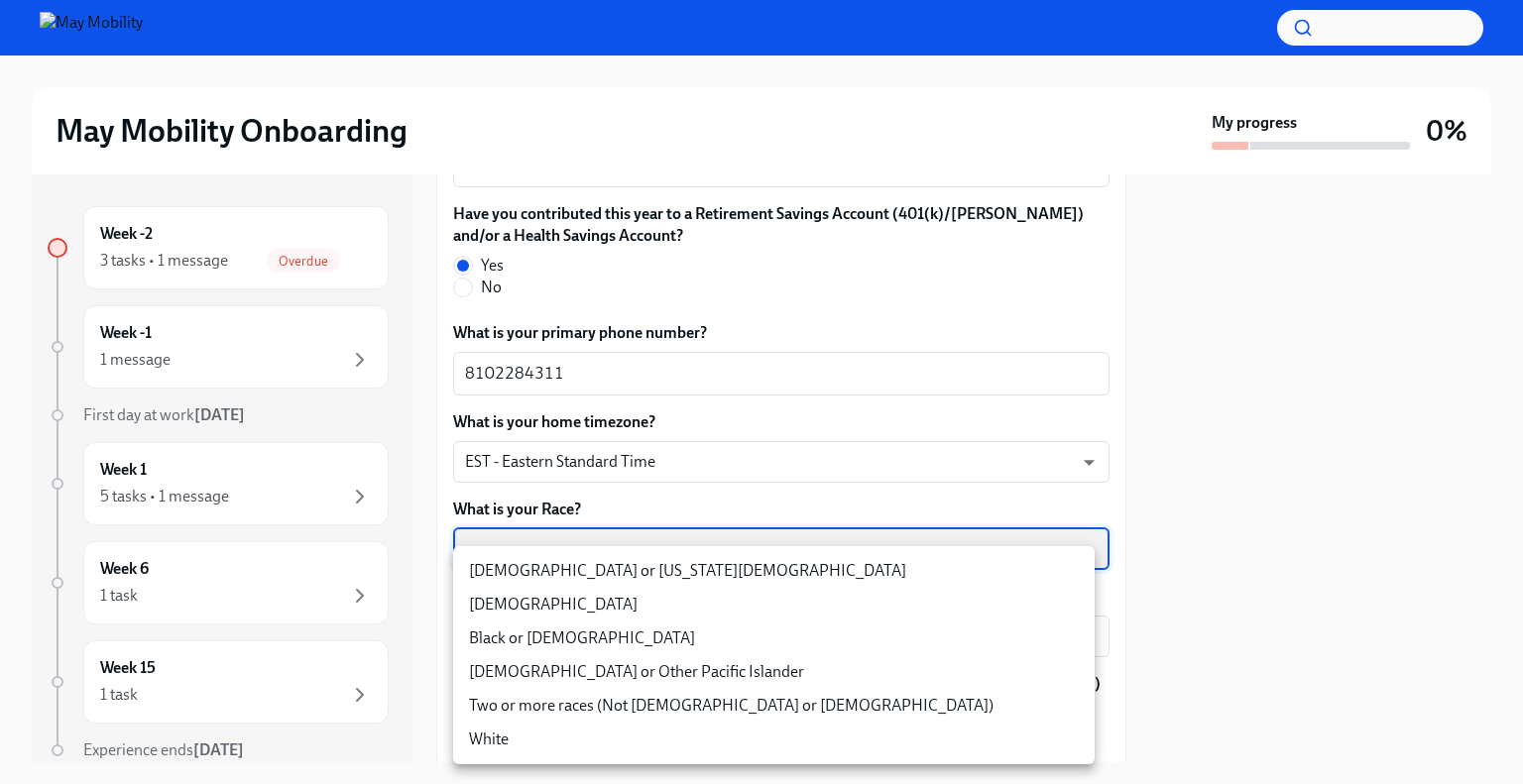 type on "PJ6yfLBsi" 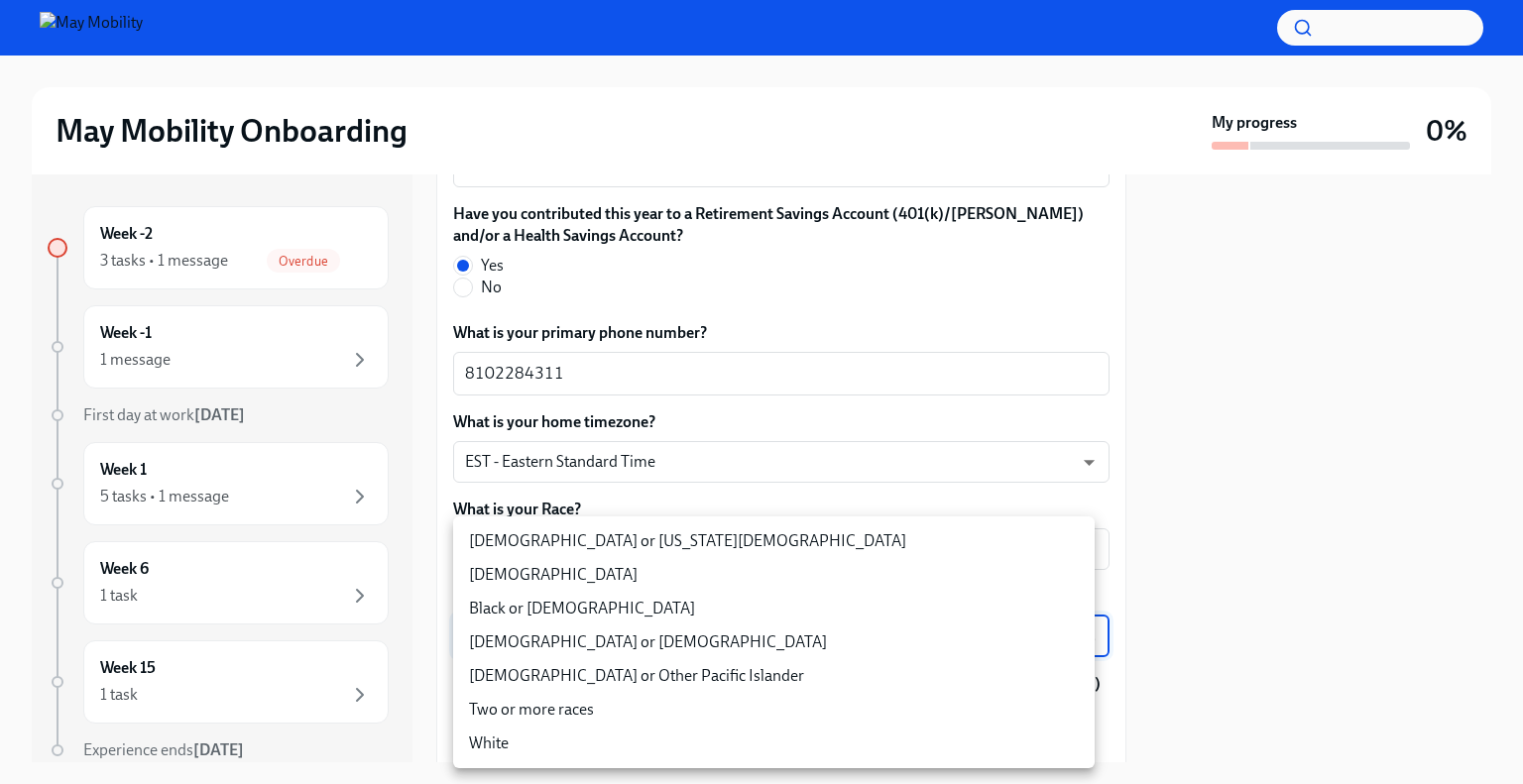 click on "May Mobility Onboarding My progress 0% Week -2 3 tasks • 1 message Overdue Week -1 1 message First day at work  Jul 28th Week 1 5 tasks • 1 message Week 6 1 task Week 15 1 task Experience ends  Nov 21st Confirm key details about yourself Overdue Due  today Welcome to May Mobility, Pavankumar! 🎉 Hi Pavankumar
Welcome to May Mobility! We’re so excited to have you join our team on Jul 28 2025!... We need to confirm a little information about you so we can get you set up in ADP, our HR system, and get your laptop to you! Key info about you What is your legal first name? Pavankumar x ​ What is your legal last name? Gangadhar x ​ Submit answers Completed Please let us know the name you'd prefer to go by in the workplace. We’ll use this name to set up your work email, Slack profile, and other system accounts.  What is your preferred first name? Pavan x ​ What is your preferred last name? Gangadhar x ​ What is your date of birth (MM/DD/YYYY) 02/20/1992 x ​ What is your SSN? x ​ No" at bounding box center (762, 392) 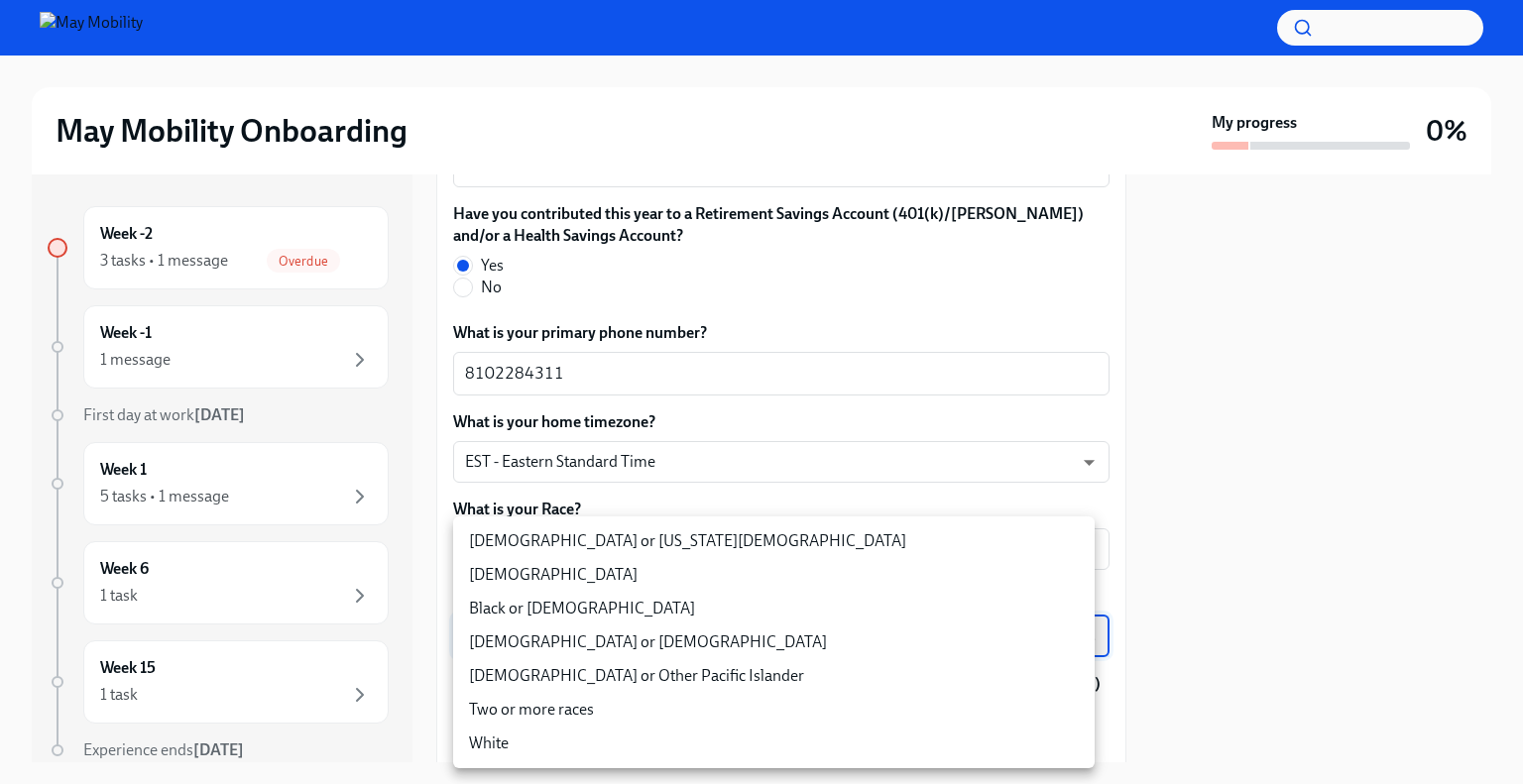 type on "PJ6yfLBsi" 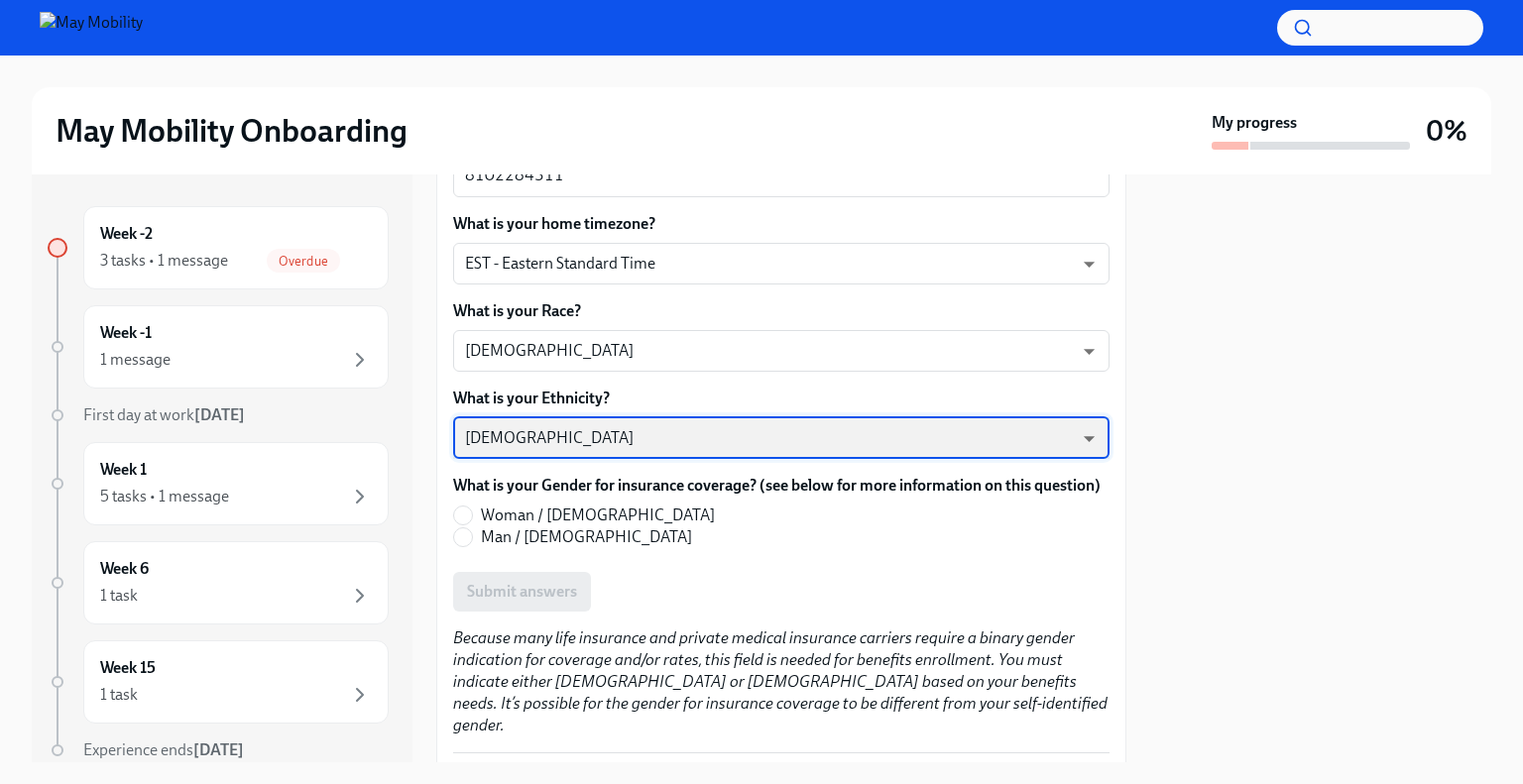scroll, scrollTop: 1288, scrollLeft: 0, axis: vertical 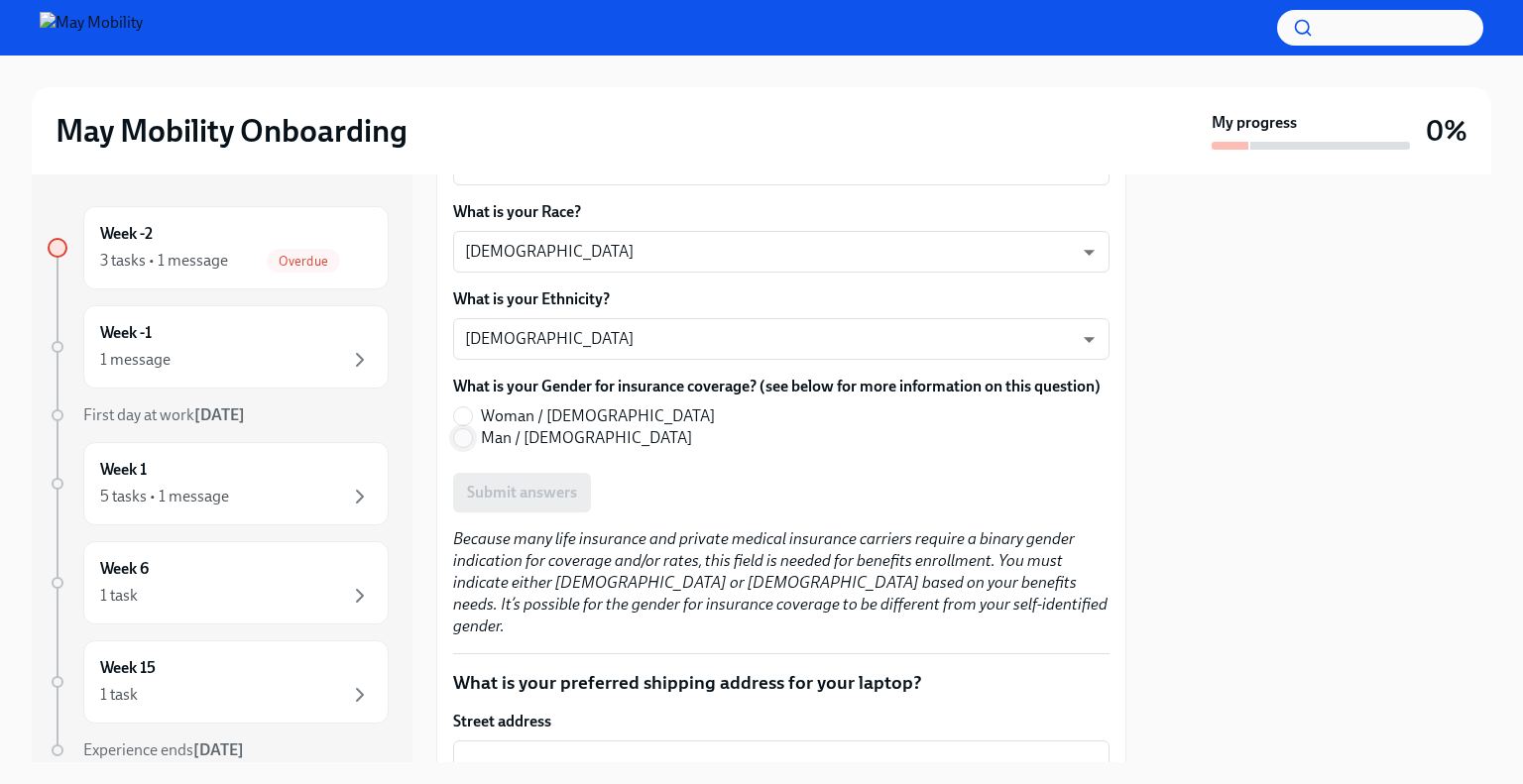 click on "Man / Male" at bounding box center (463, 438) 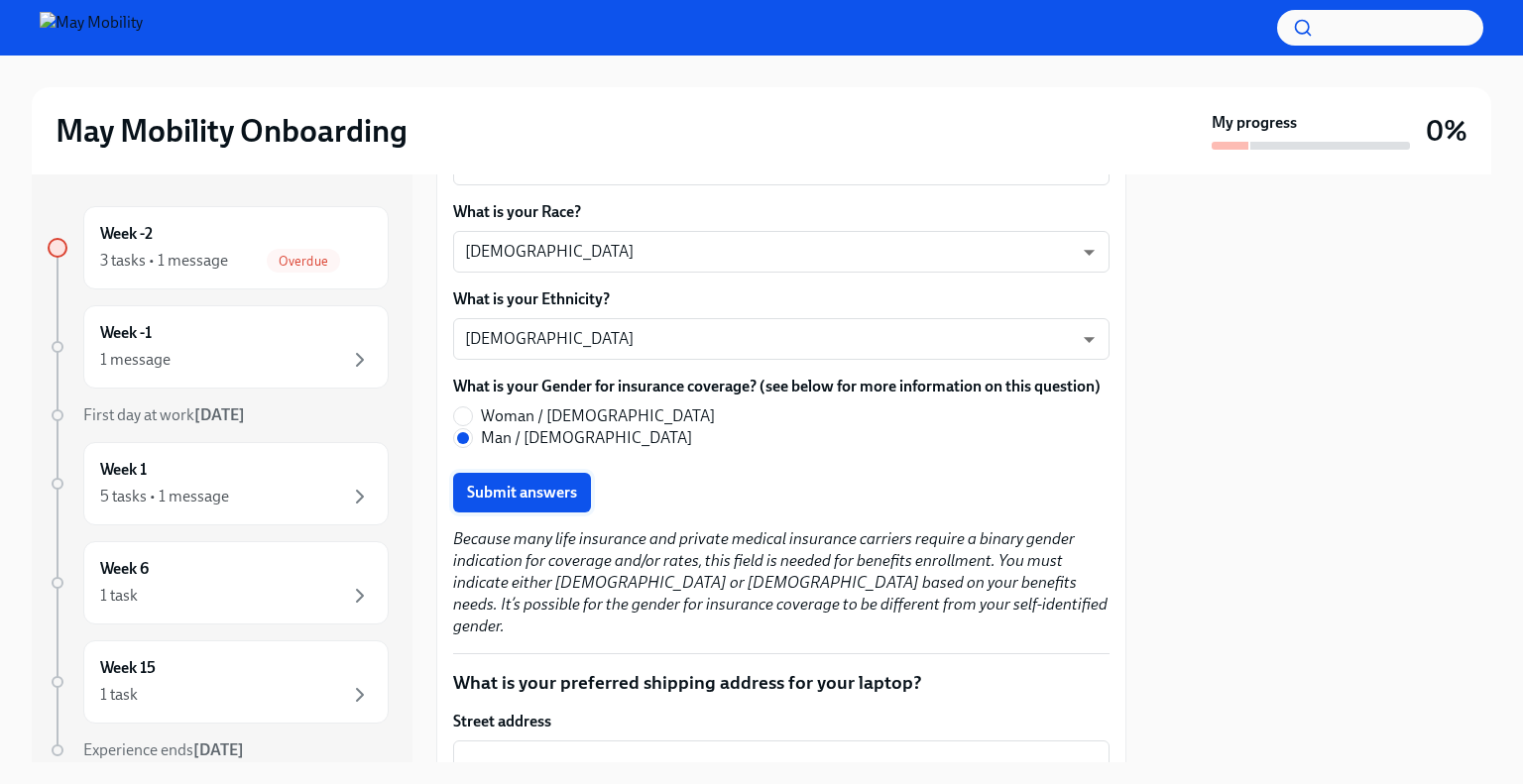 click on "Submit answers" at bounding box center (522, 493) 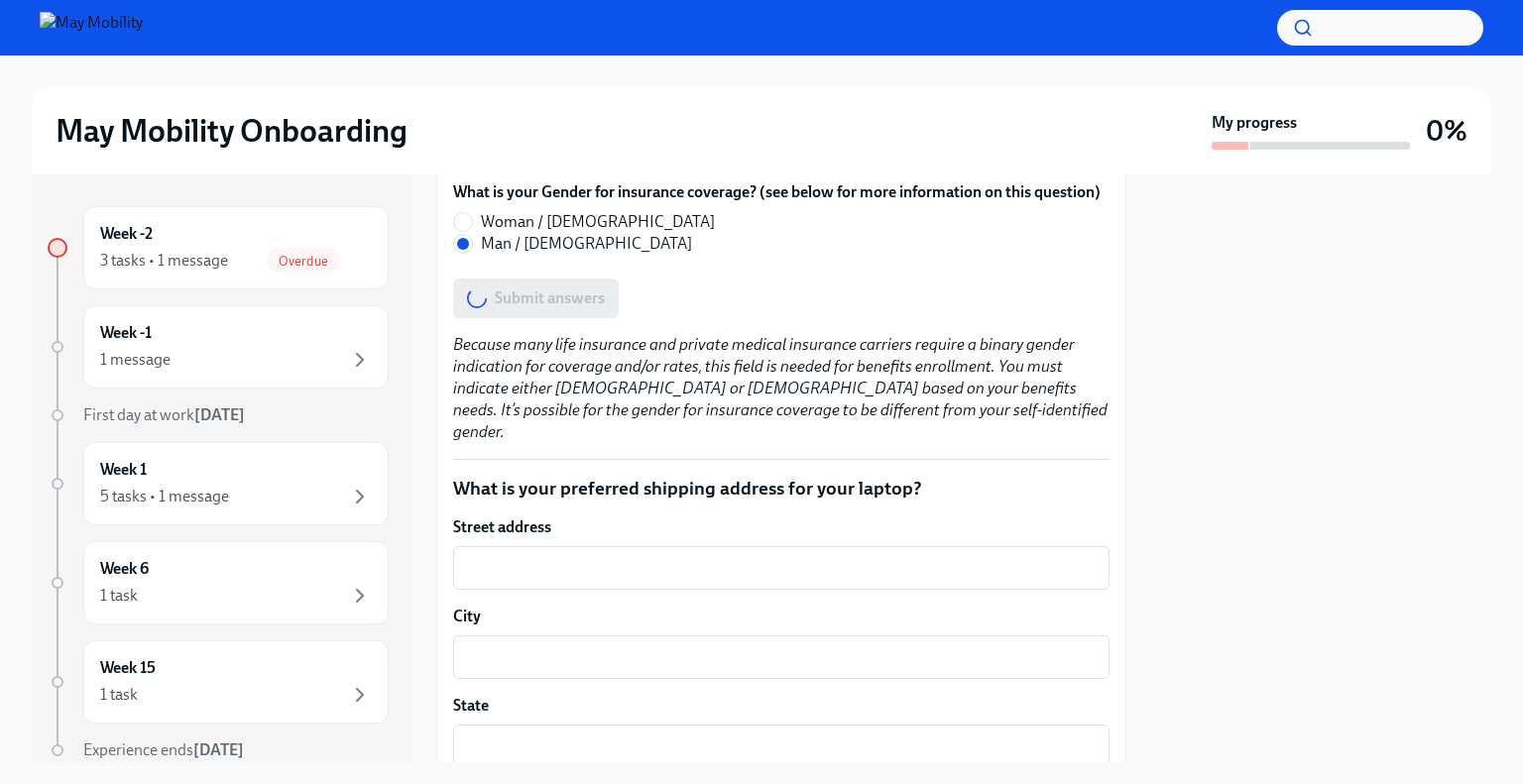 scroll, scrollTop: 1586, scrollLeft: 0, axis: vertical 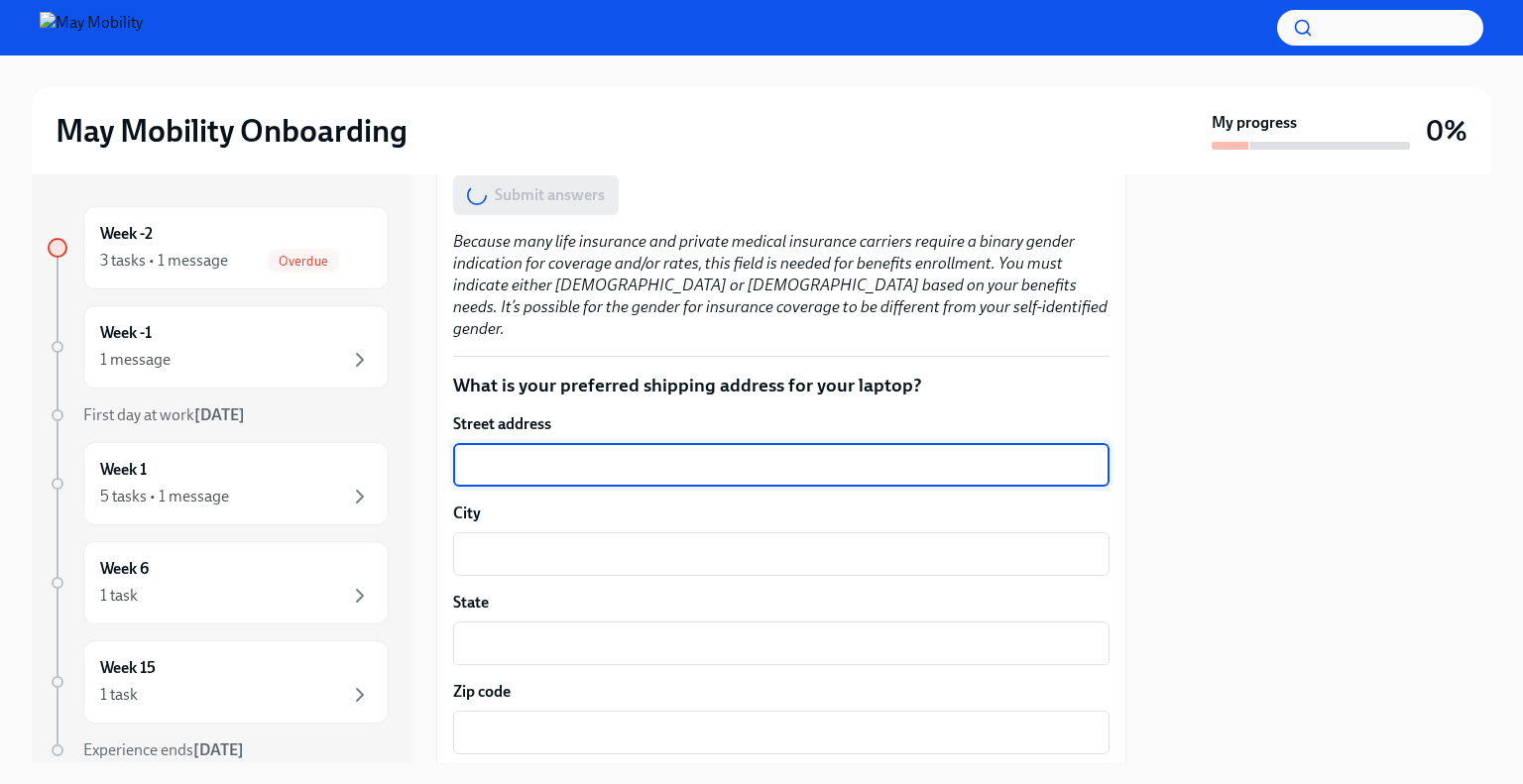 click on "Street address" at bounding box center [781, 465] 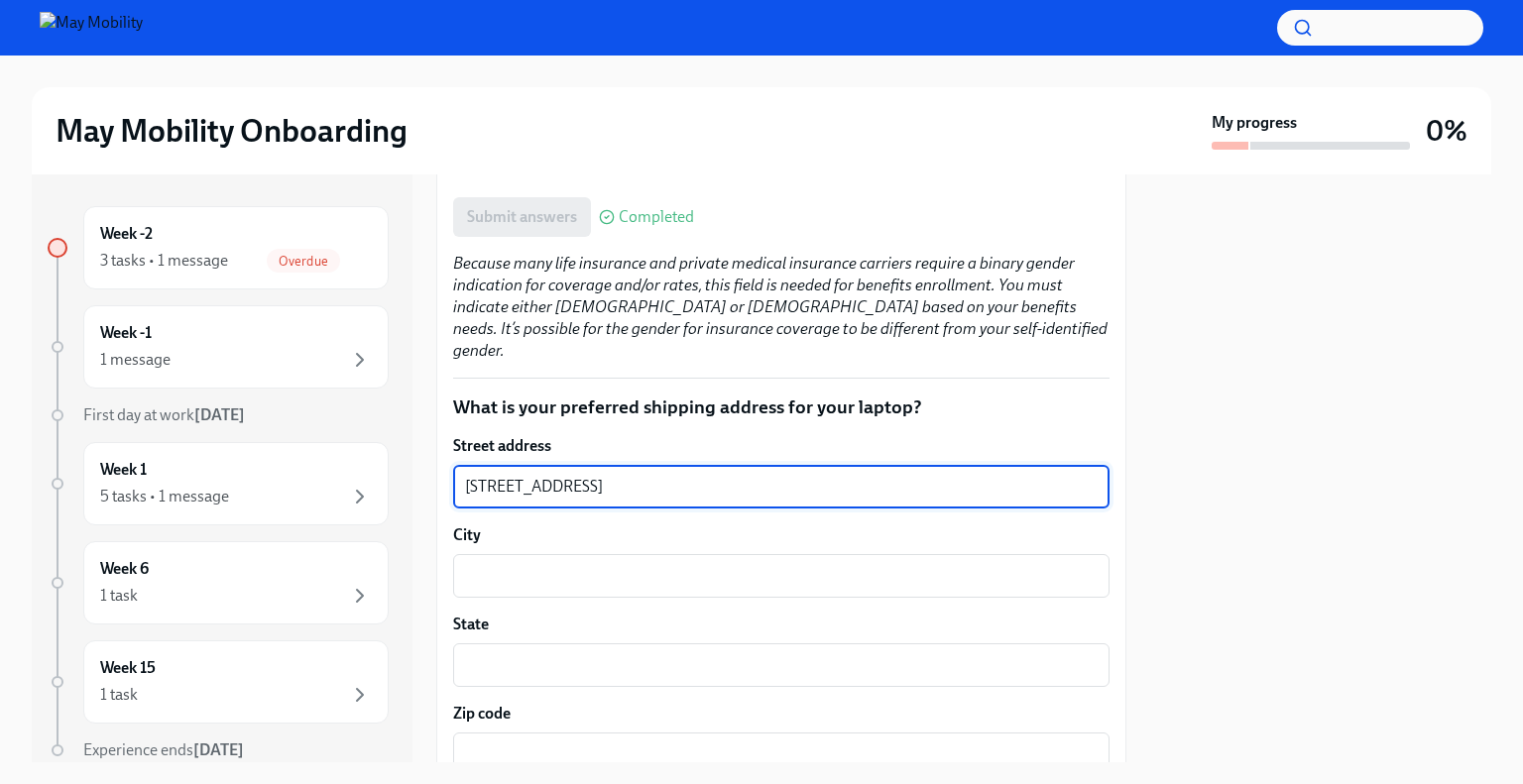 type on "6037 willow creek dr" 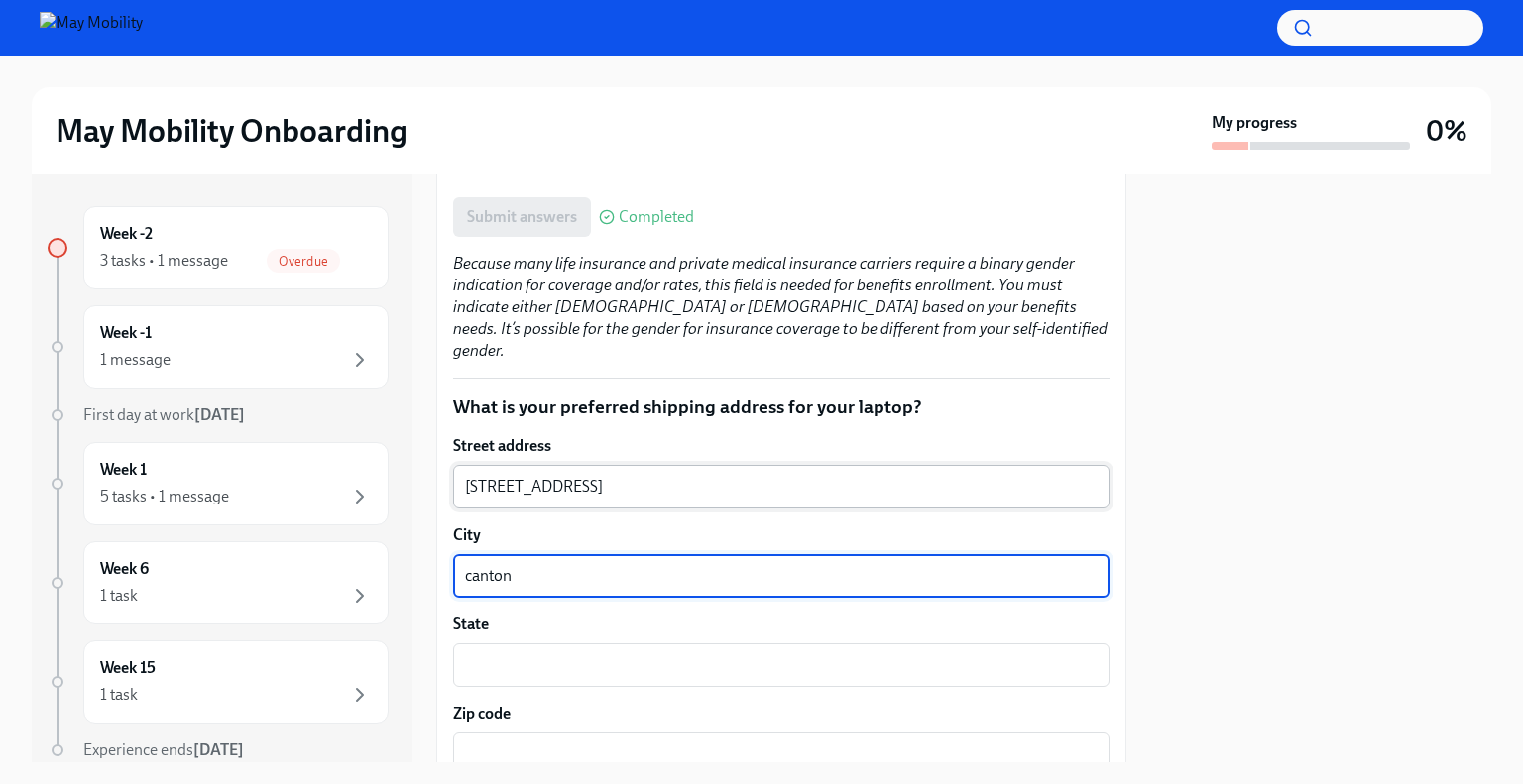 type on "canton" 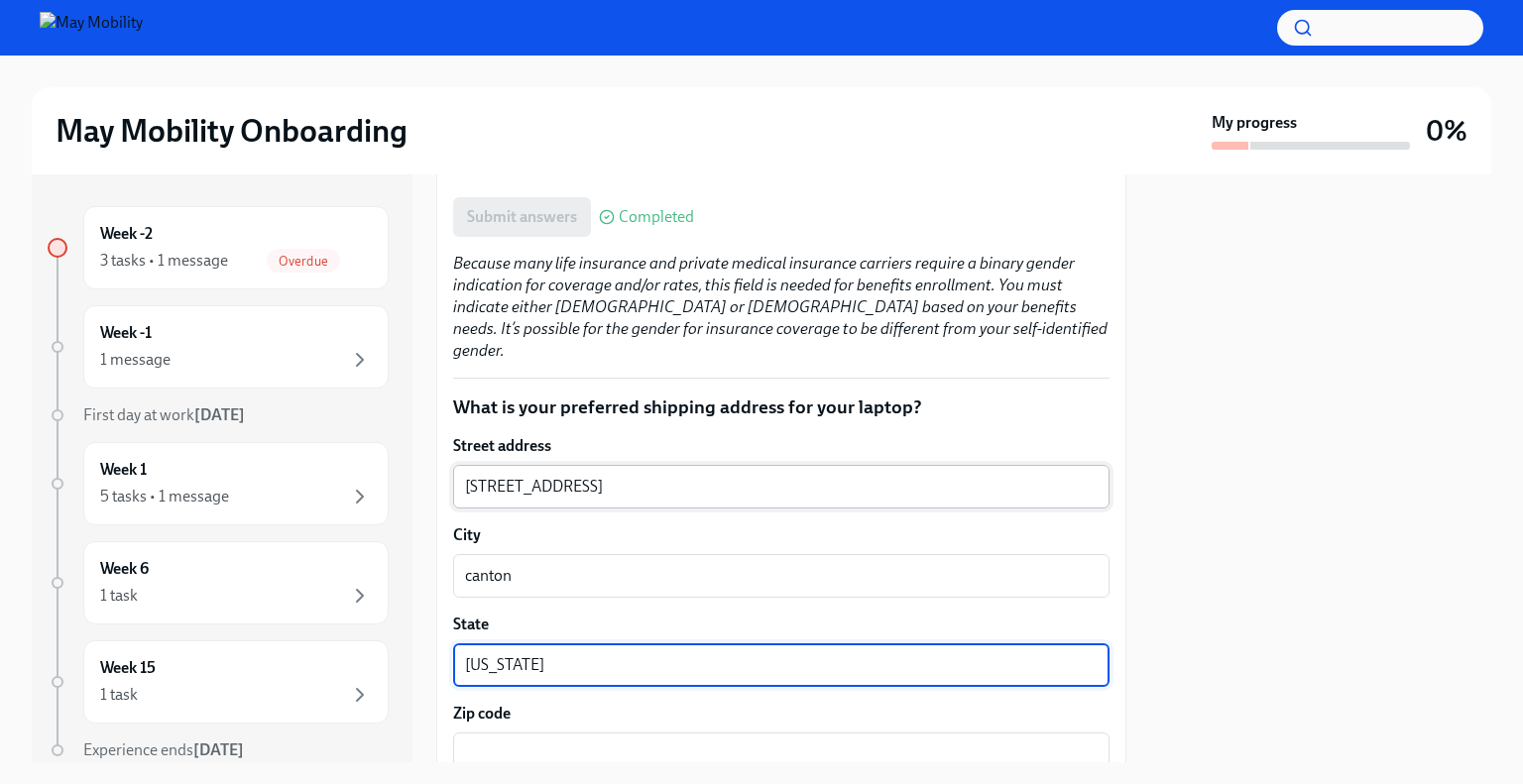 type on "michigan" 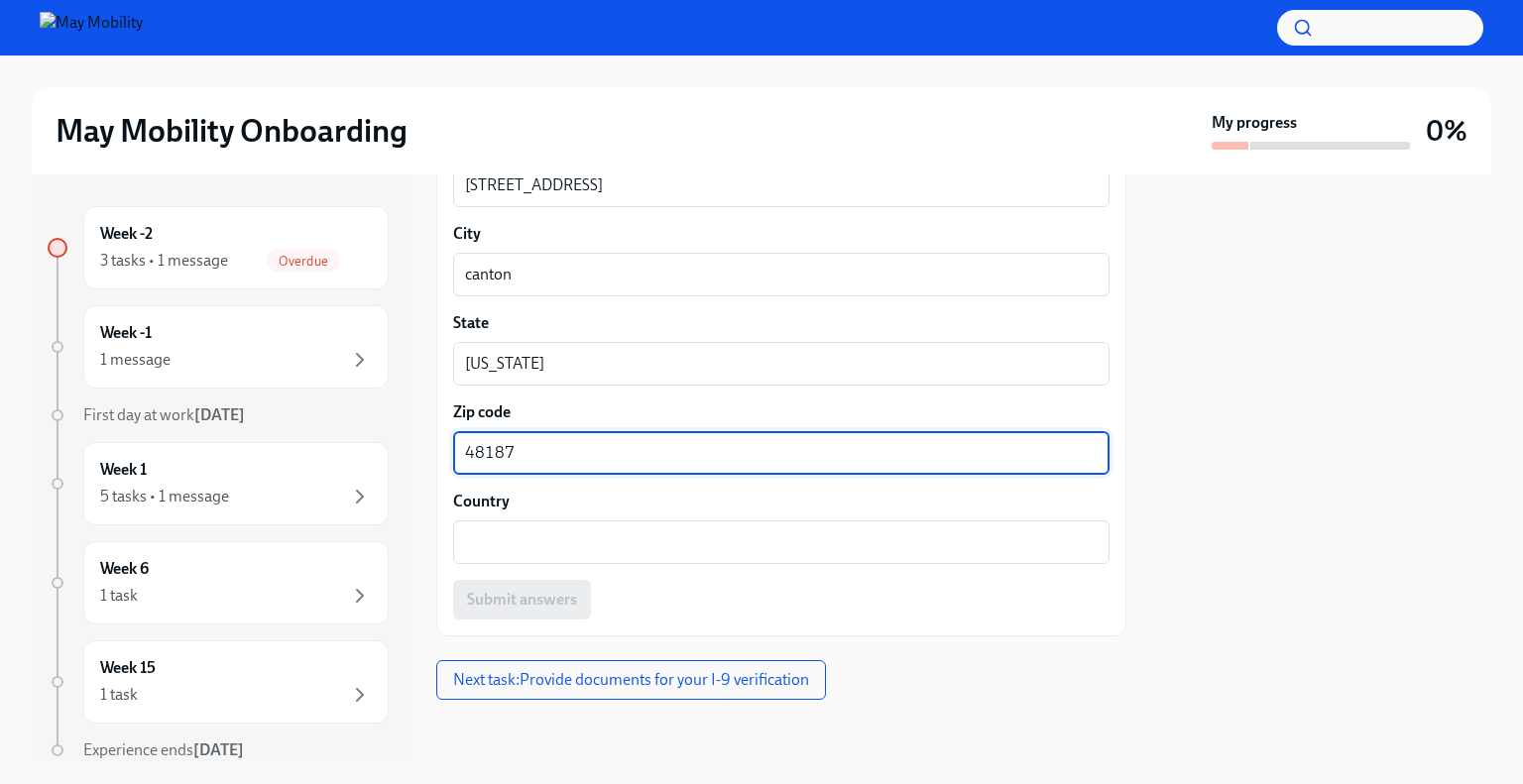 scroll, scrollTop: 1887, scrollLeft: 0, axis: vertical 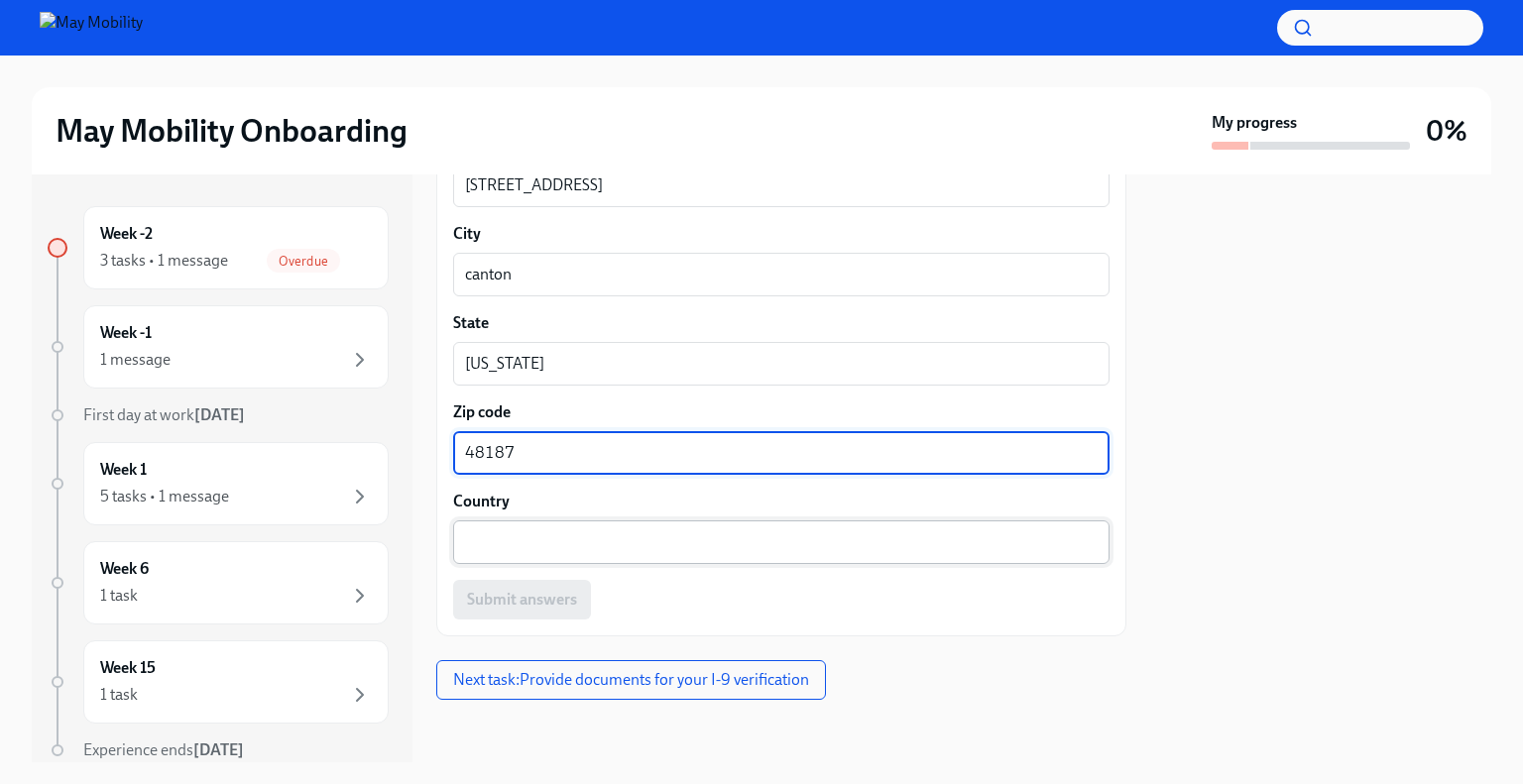 type on "48187" 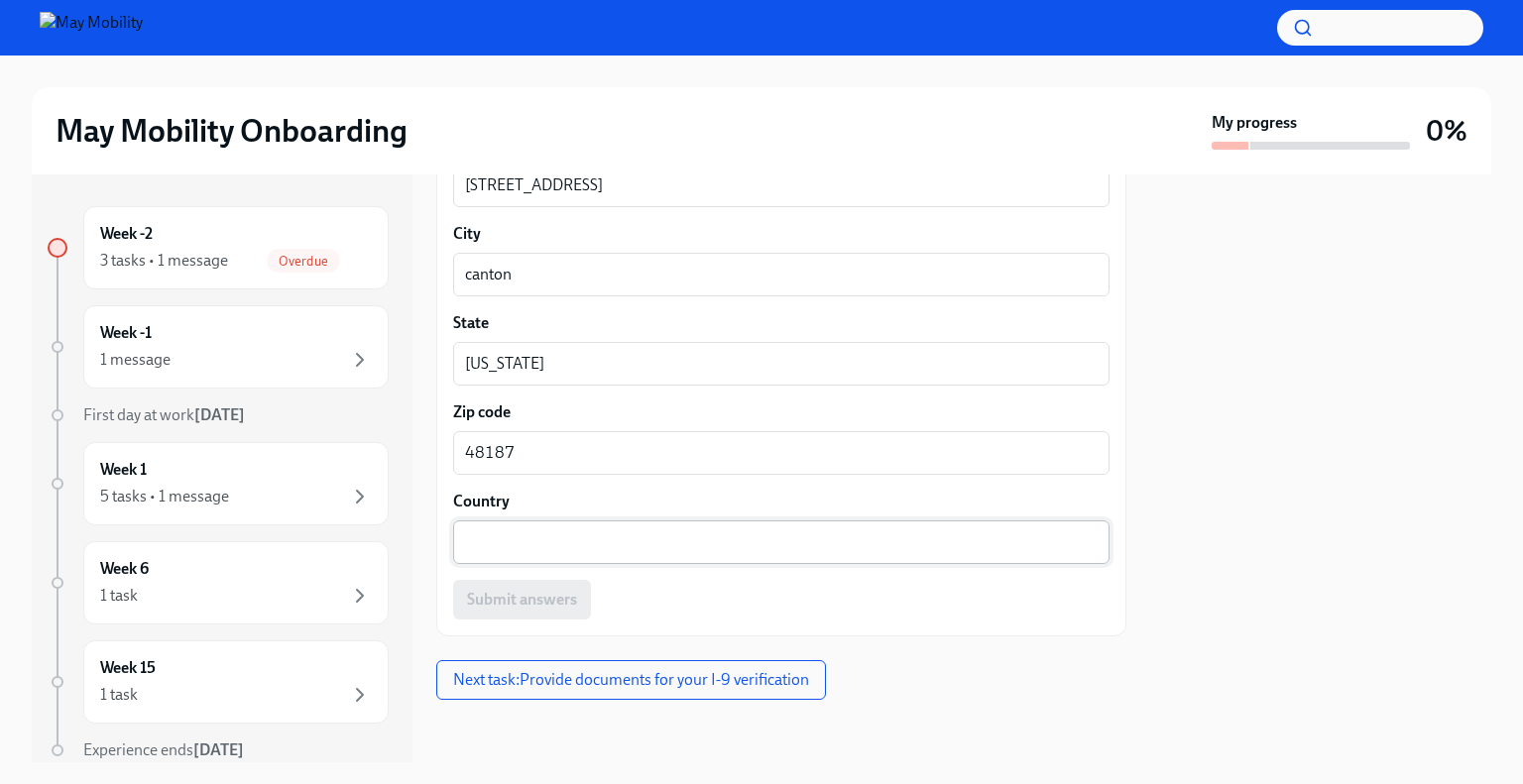 click on "x ​" at bounding box center (781, 542) 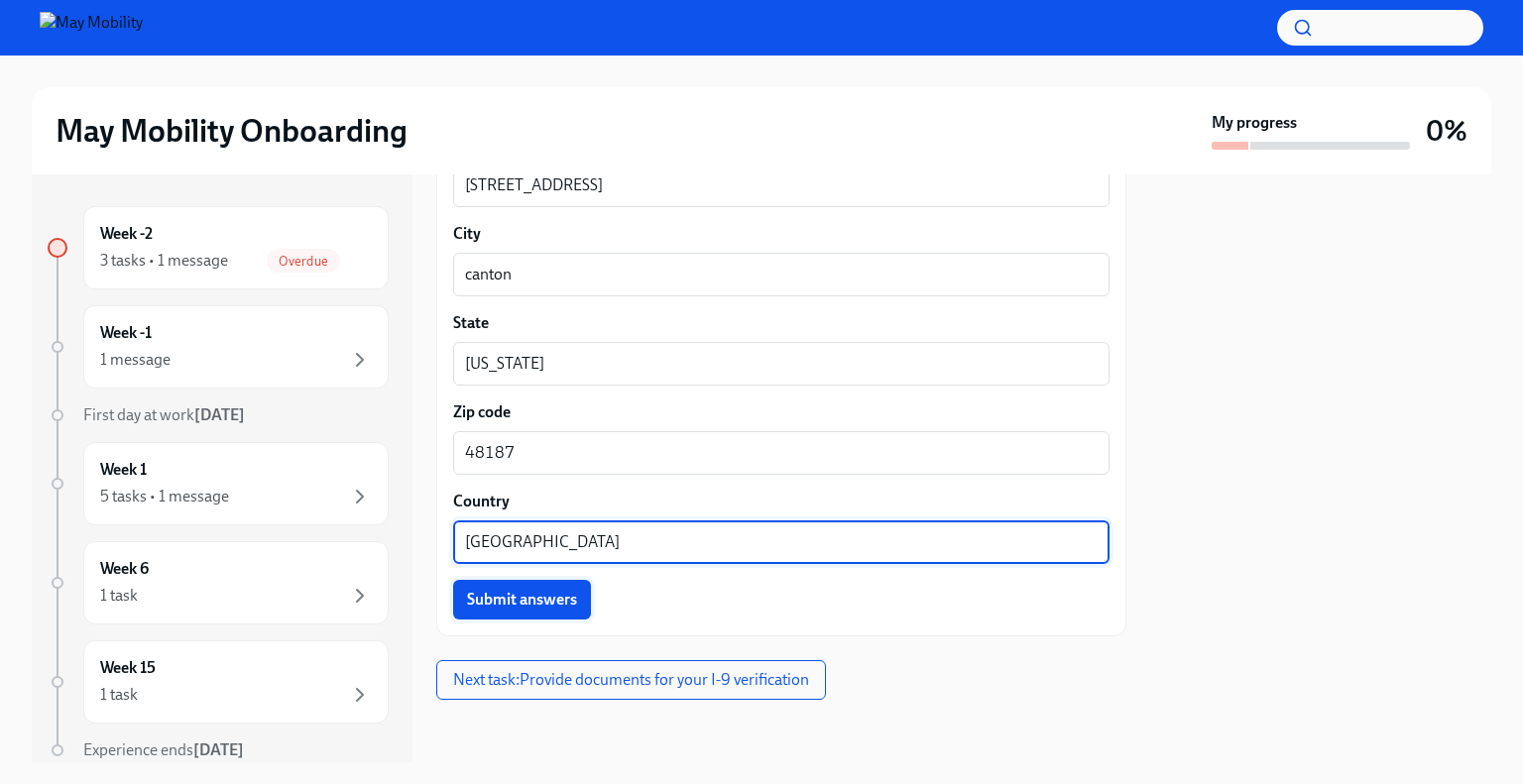 type on "USA" 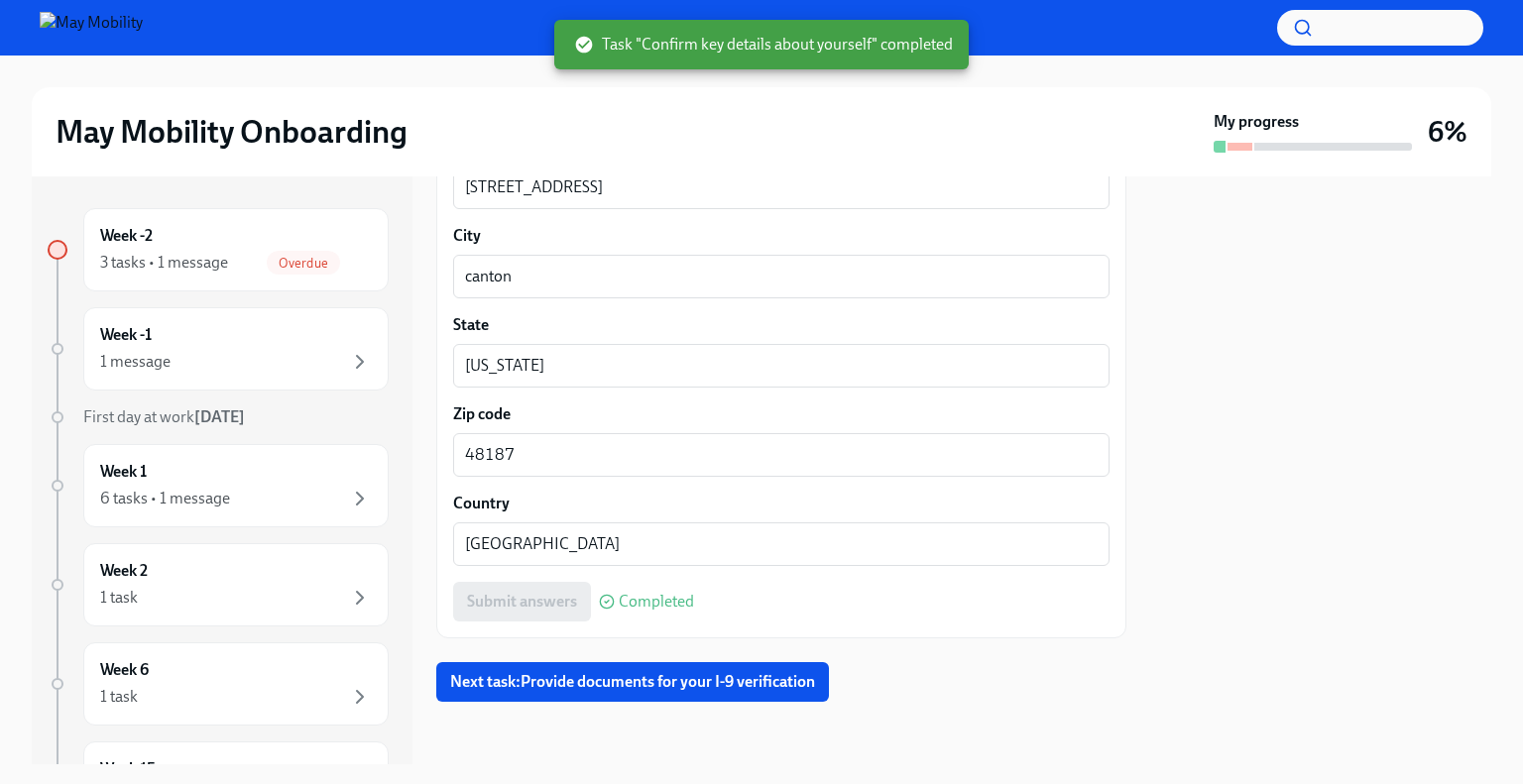 scroll, scrollTop: 1887, scrollLeft: 0, axis: vertical 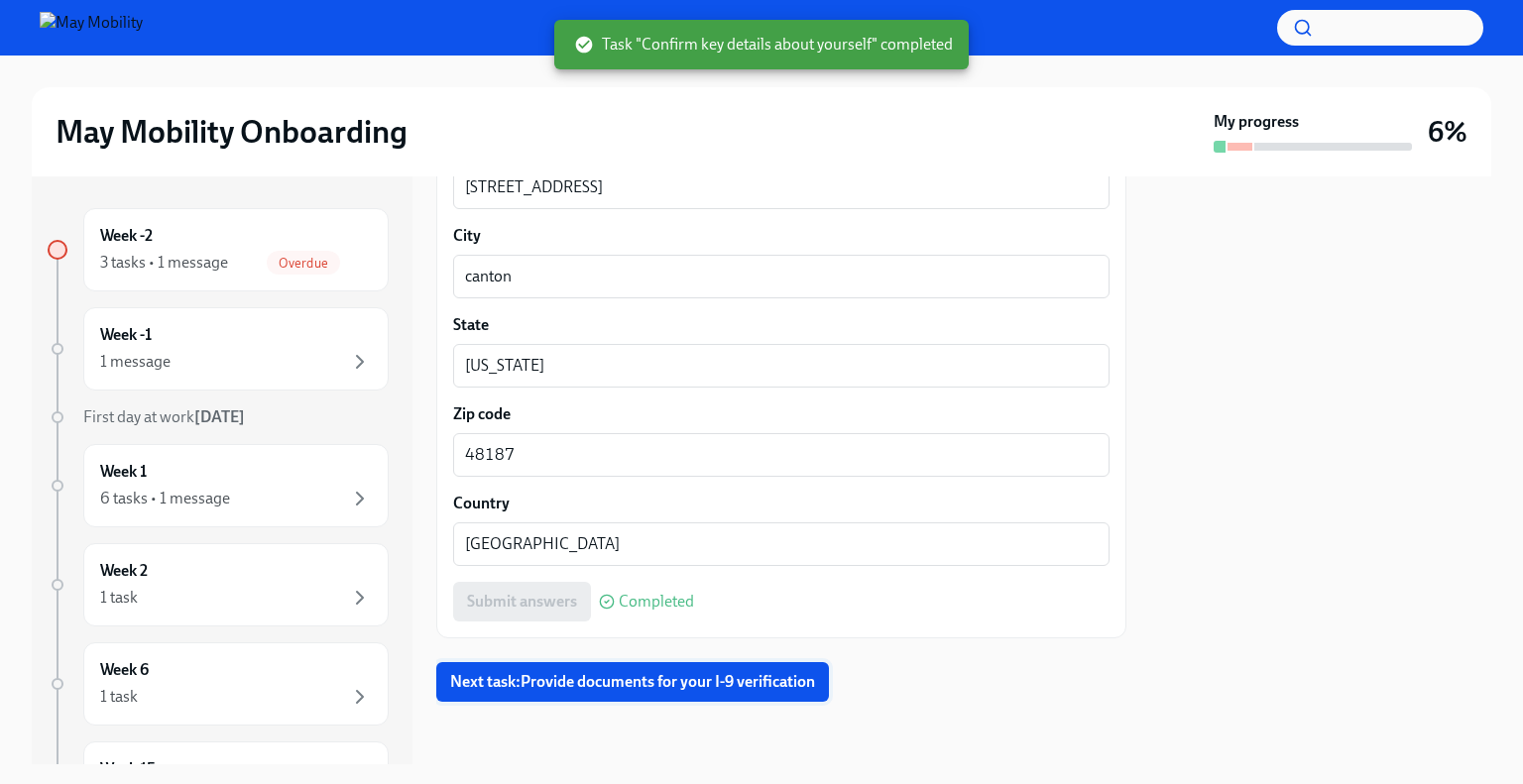 click on "Next task :  Provide documents for your I-9 verification" at bounding box center (633, 682) 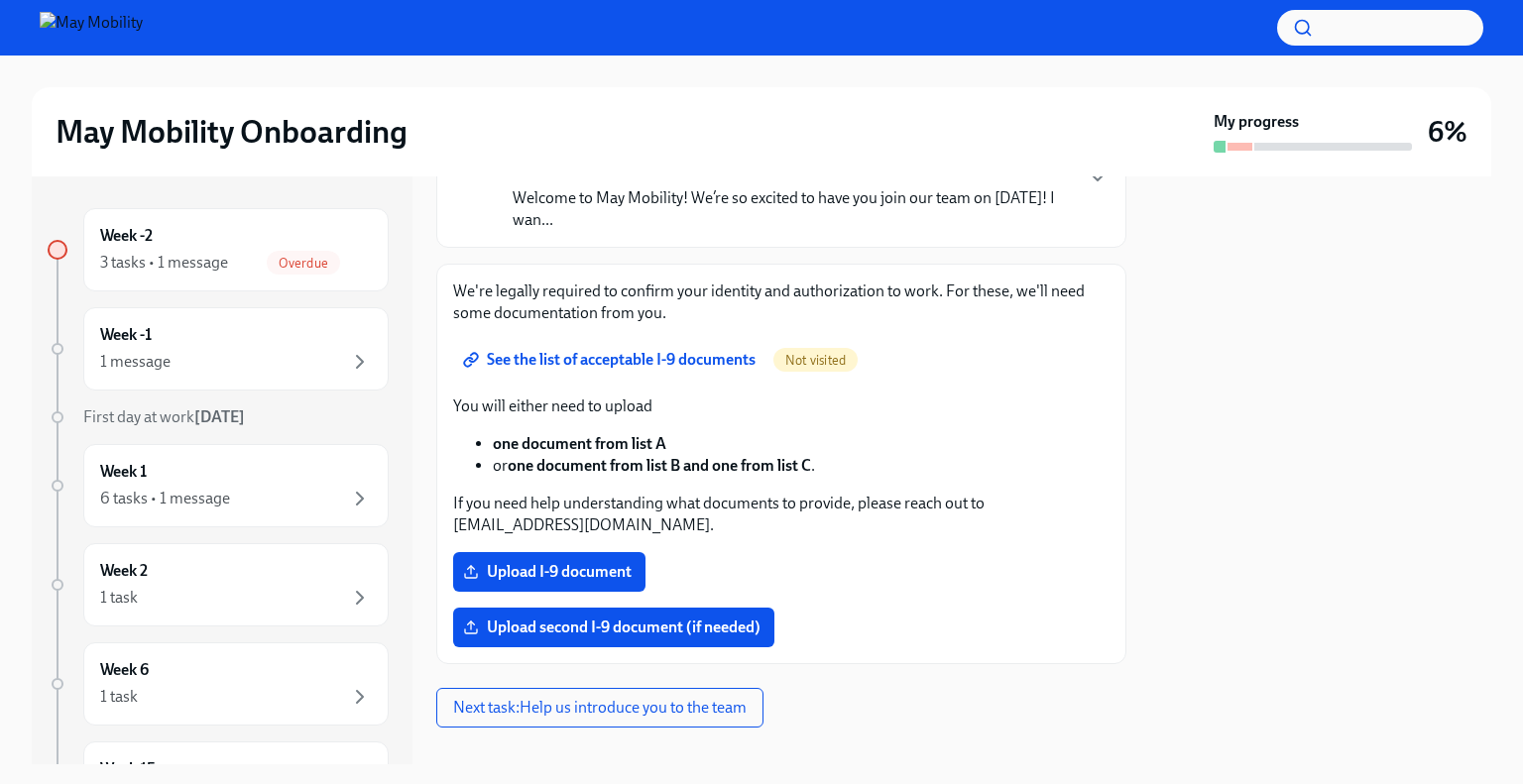 scroll, scrollTop: 198, scrollLeft: 0, axis: vertical 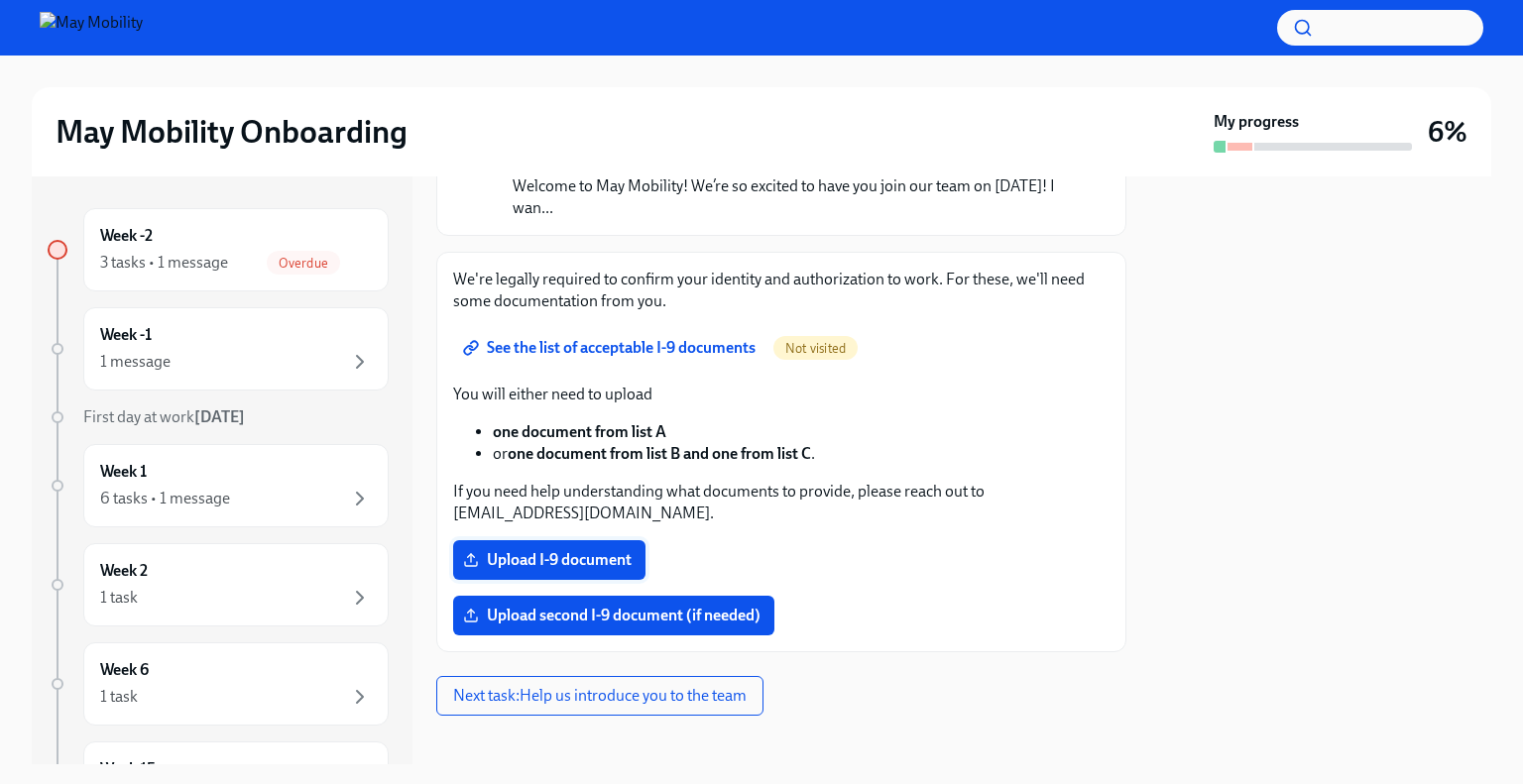 click on "Upload I-9 document" at bounding box center (549, 560) 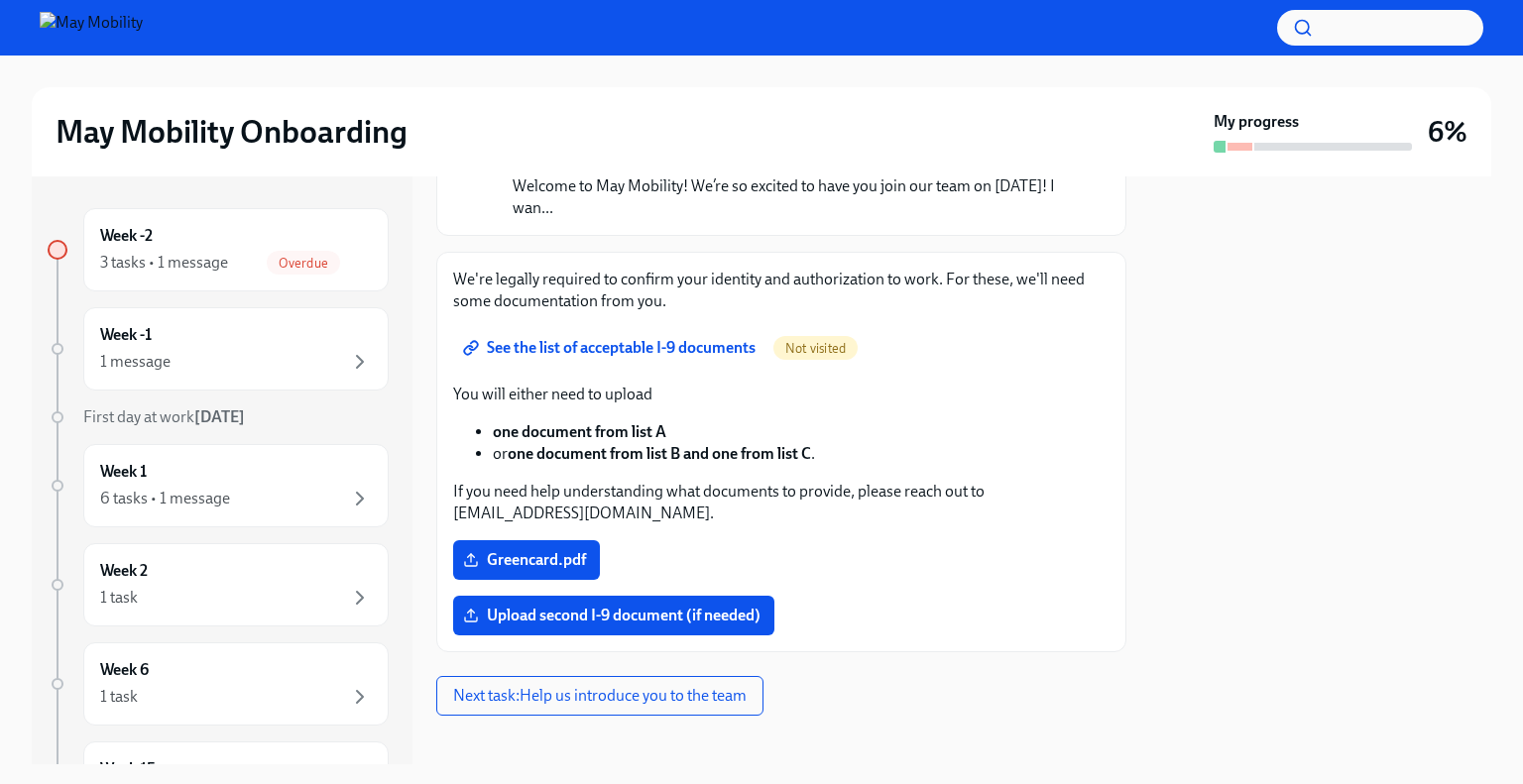 scroll, scrollTop: 194, scrollLeft: 0, axis: vertical 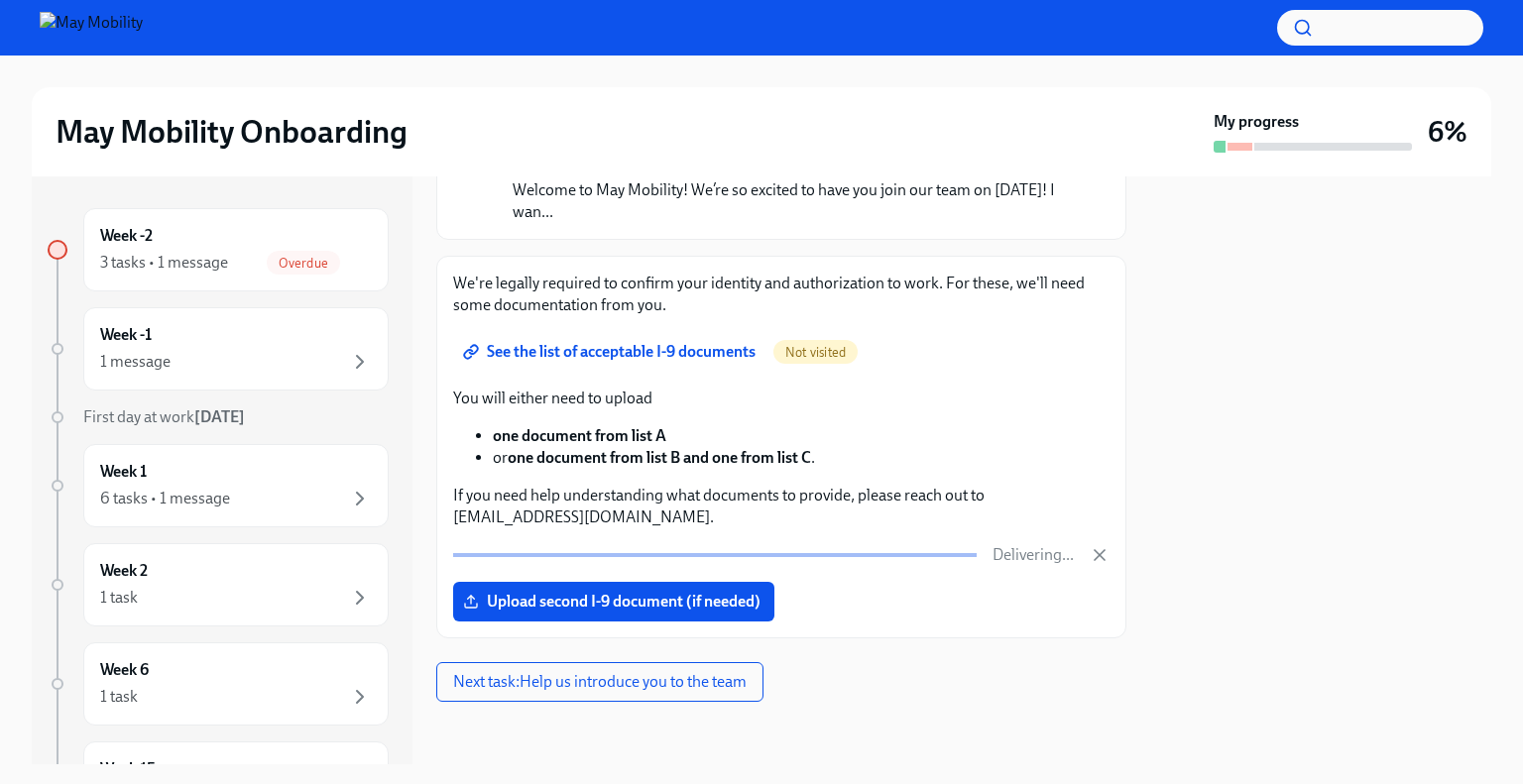 click on "See the list of acceptable I-9 documents" at bounding box center [611, 352] 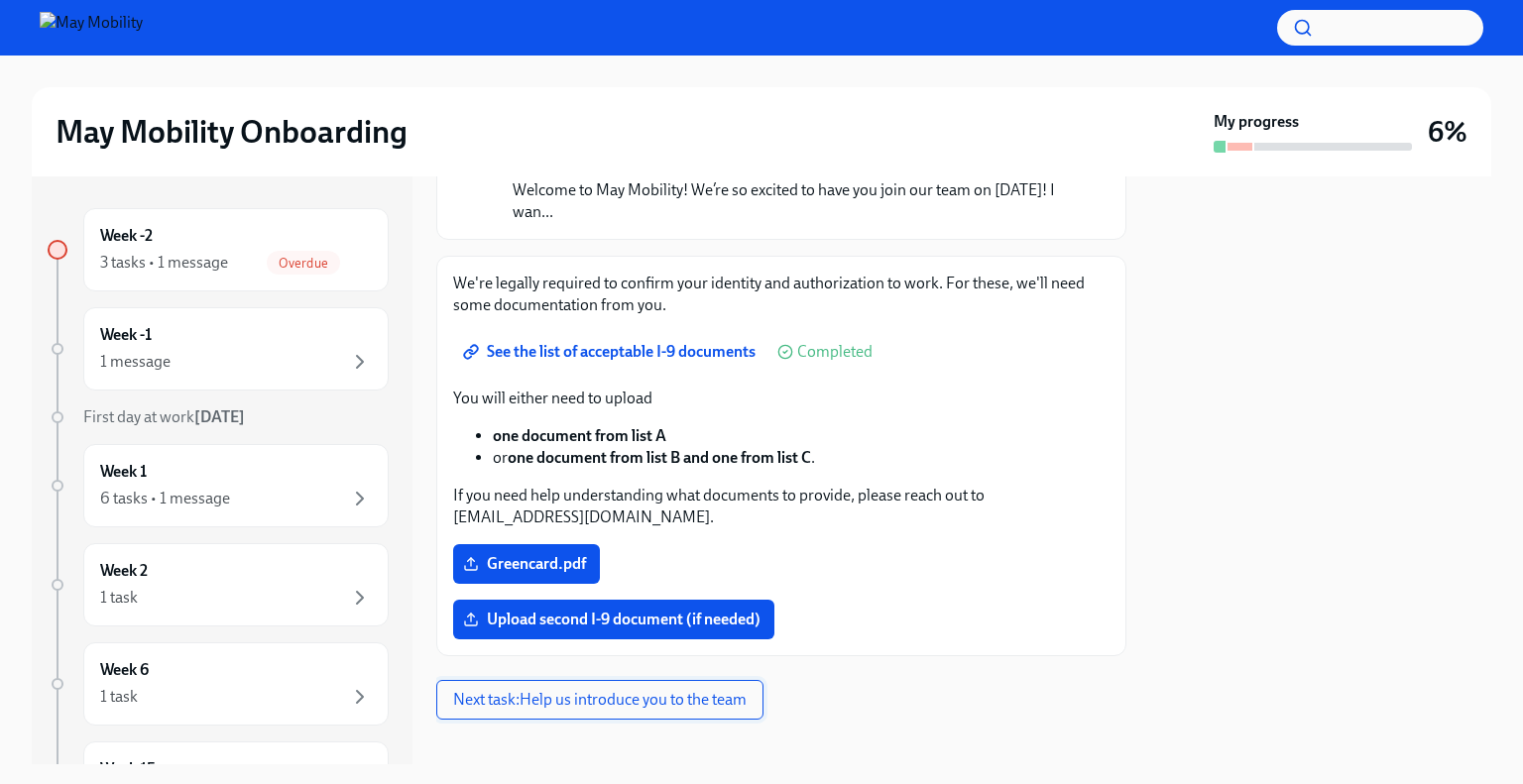 click on "Next task :  Help us introduce you to the team" at bounding box center [600, 700] 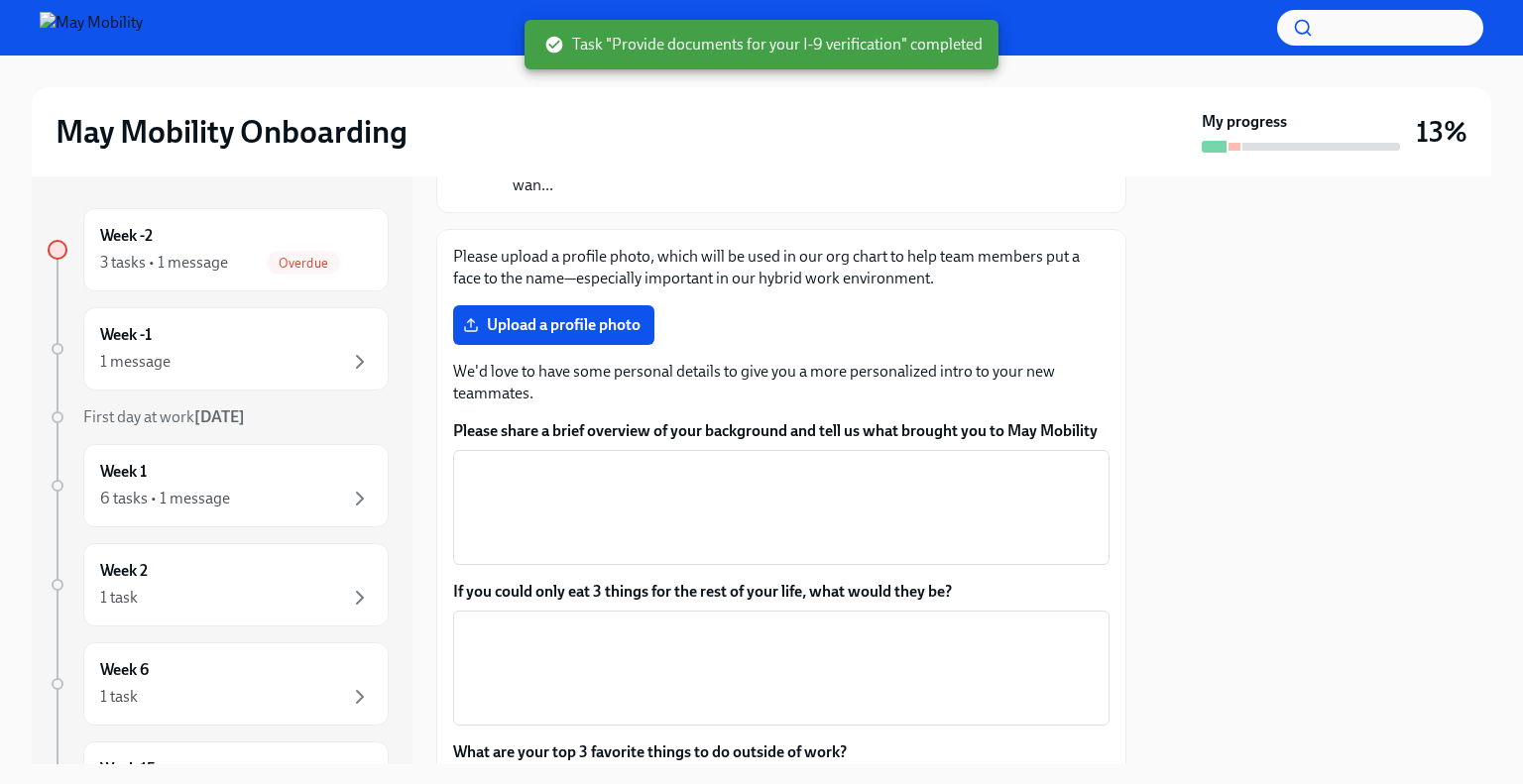 scroll, scrollTop: 297, scrollLeft: 0, axis: vertical 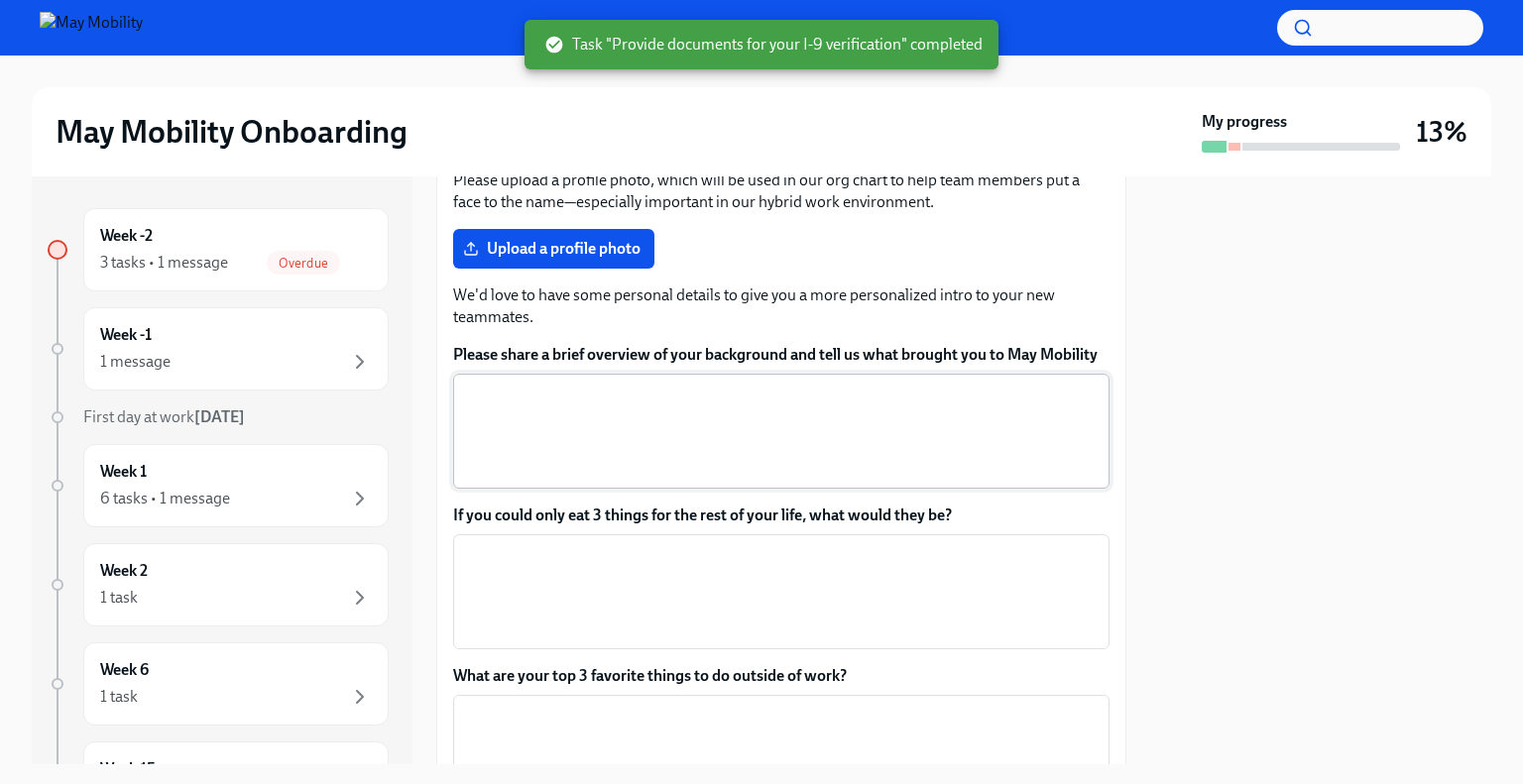 click on "Please share a brief overview of your background and tell us what brought you to May Mobility" at bounding box center [781, 431] 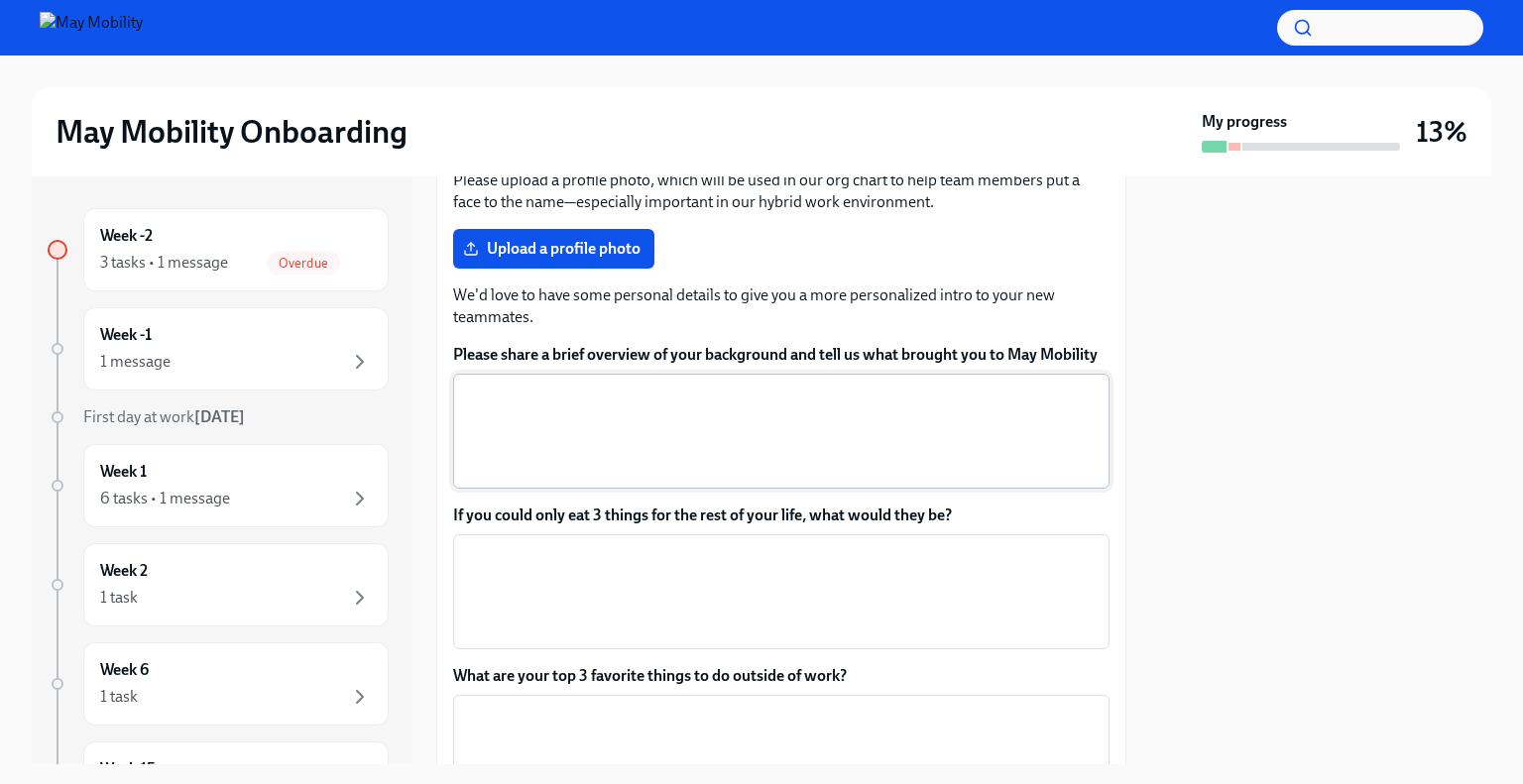 click on "Please share a brief overview of your background and tell us what brought you to May Mobility" at bounding box center [781, 431] 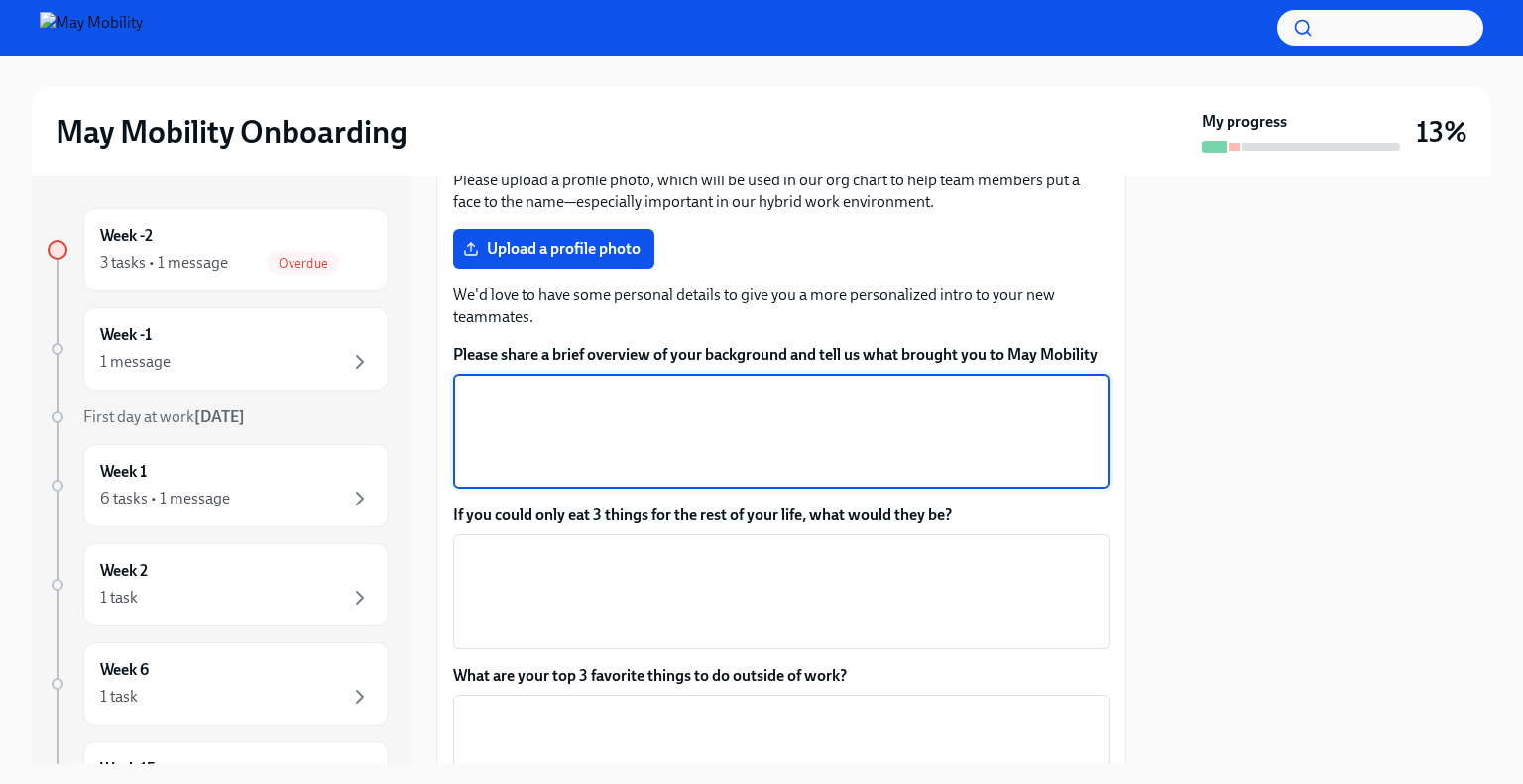 paste on "I bring 8 years of experience in the automotive industry, and on a personal note, I’m married and a proud father of two. I have a deep passion for motorsports, which has led me to volunteer as a scrutineer at high-profile events like Formula 1, Formula E, WEC, and other racing series. The prospect of joining May Mobility as a Senior Product Safety Engineer truly excites me. This role presents an incredible opportunity to apply my expertise in systems safety while contributing to the groundbreaking advancements in autonomous vehicle technology. I’m eager to take this next step in my career, where I can make a meaningful impact on the safety, innovation, and reliability of the cutting-edge systems being developed at May." 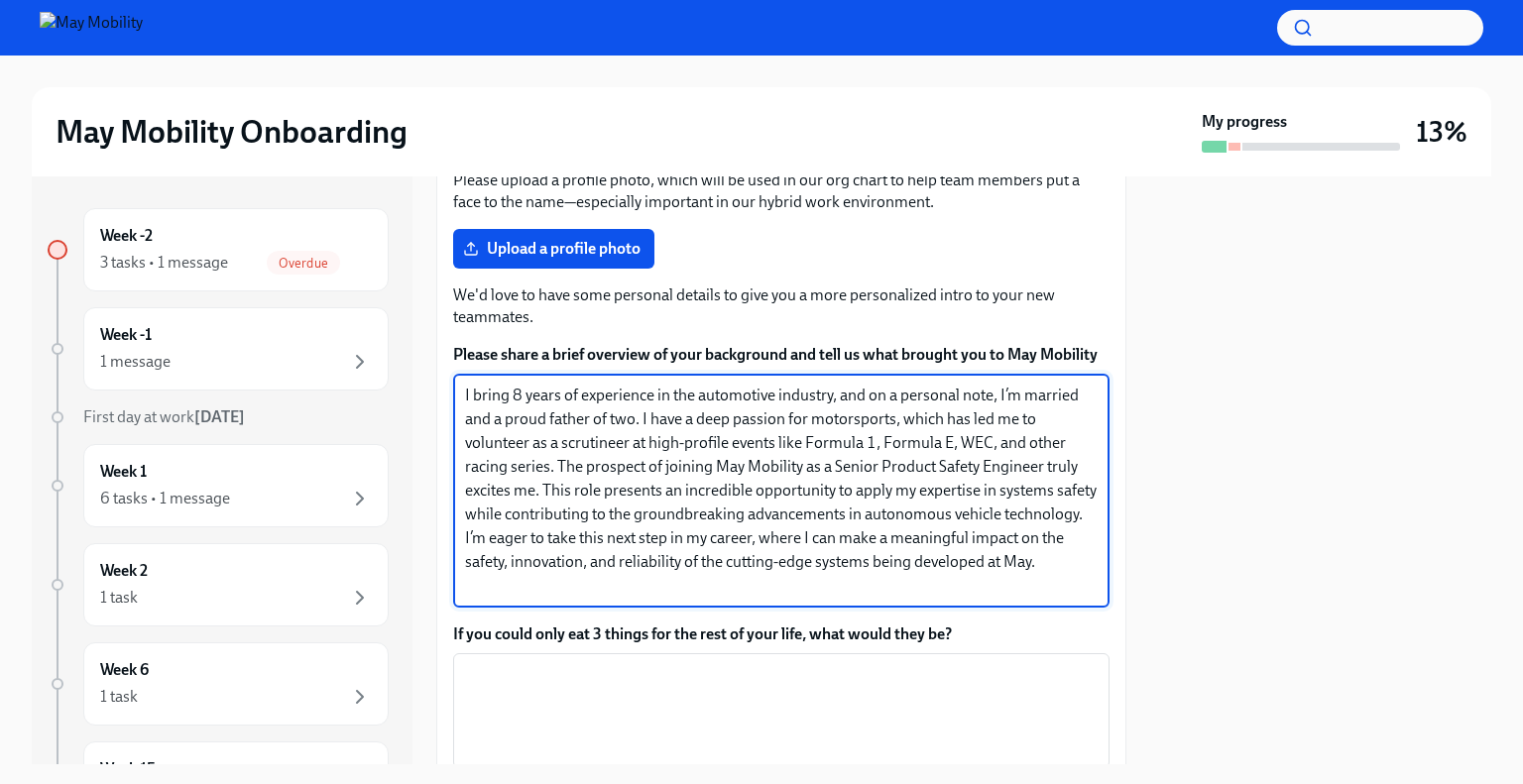 click on "I bring 8 years of experience in the automotive industry, and on a personal note, I’m married and a proud father of two. I have a deep passion for motorsports, which has led me to volunteer as a scrutineer at high-profile events like Formula 1, Formula E, WEC, and other racing series. The prospect of joining May Mobility as a Senior Product Safety Engineer truly excites me. This role presents an incredible opportunity to apply my expertise in systems safety while contributing to the groundbreaking advancements in autonomous vehicle technology. I’m eager to take this next step in my career, where I can make a meaningful impact on the safety, innovation, and reliability of the cutting-edge systems being developed at May." at bounding box center (781, 491) 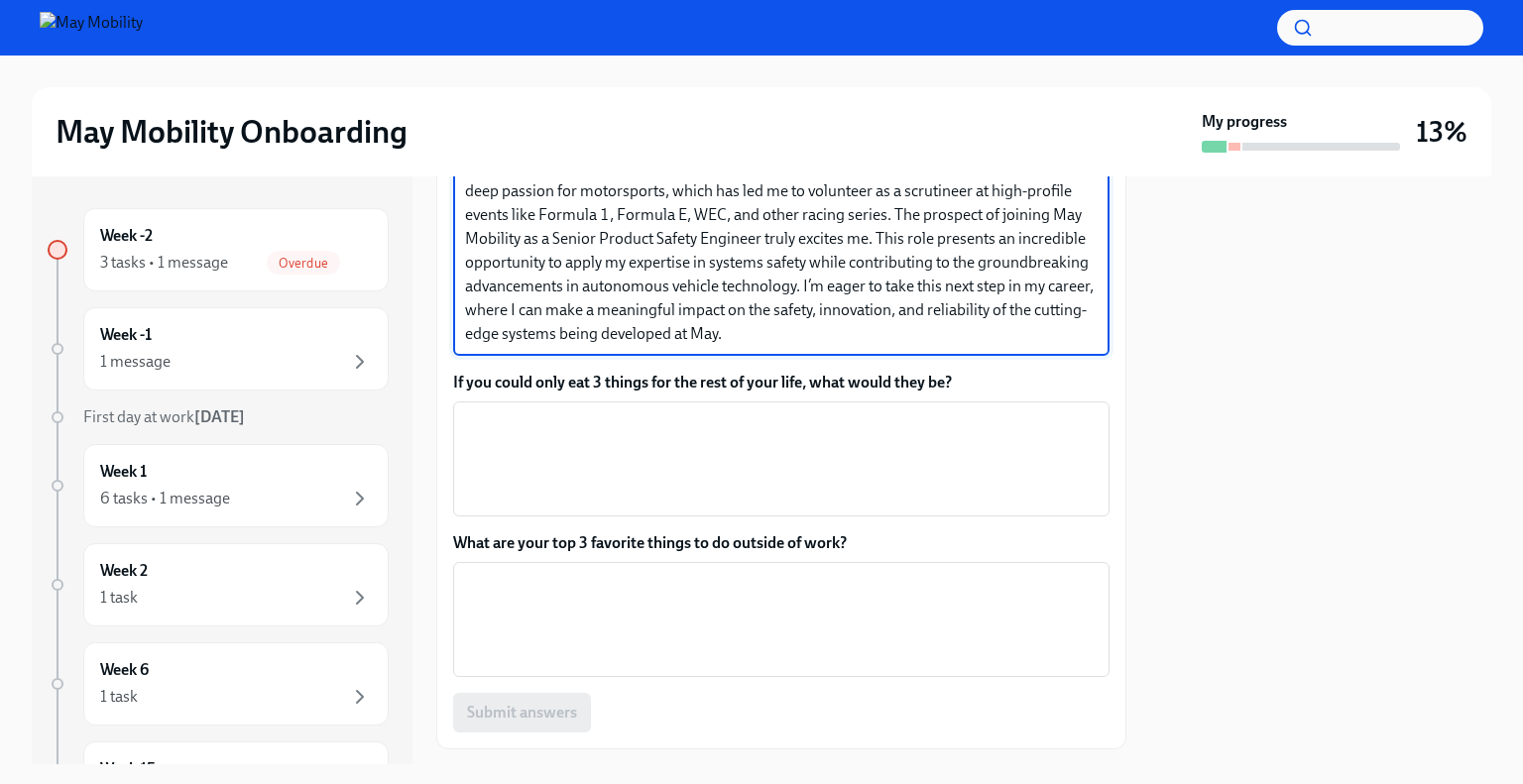 scroll, scrollTop: 595, scrollLeft: 0, axis: vertical 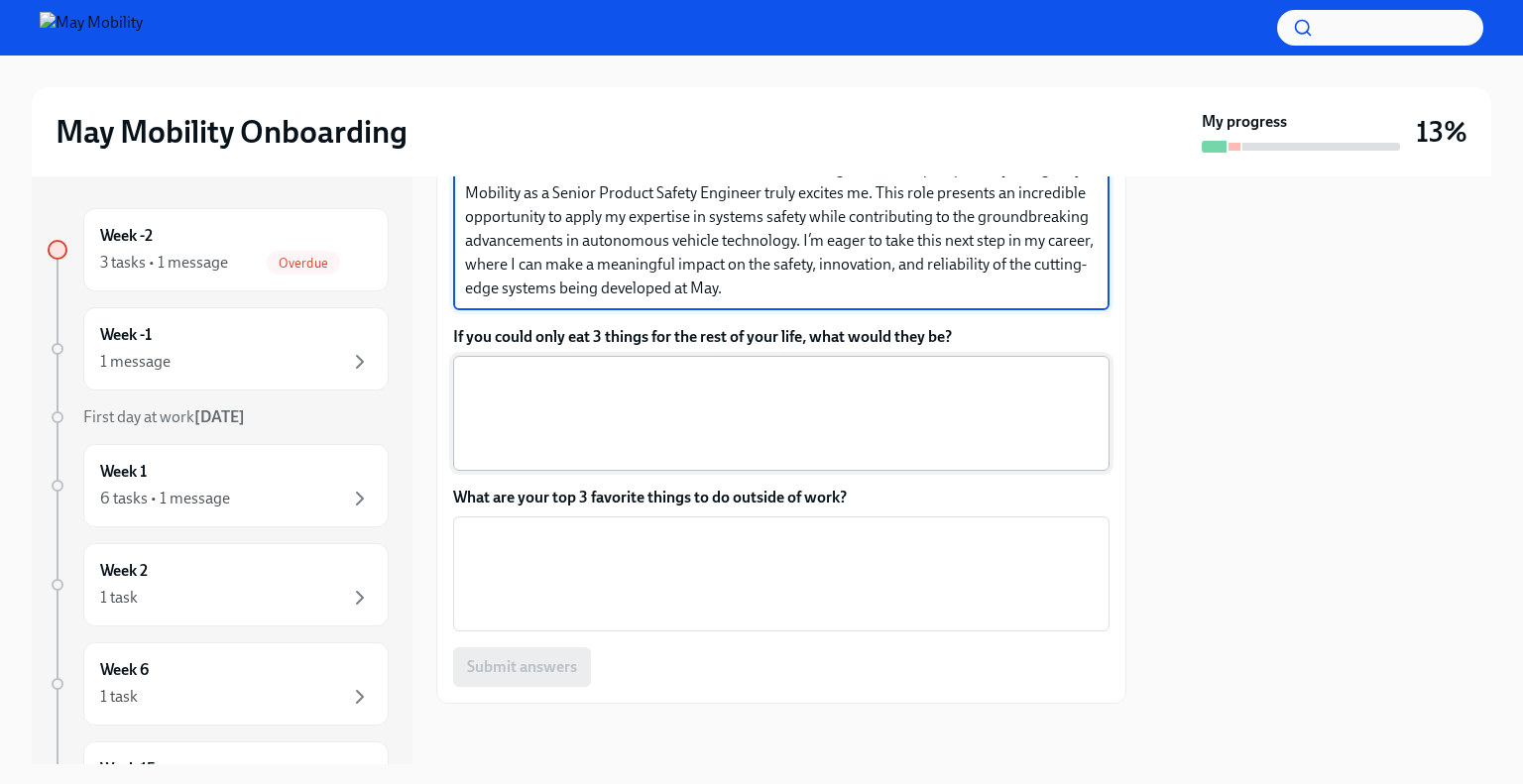 type on "I bring 8 years of experience in the automotive industry, and on a personal note, I’m married and a proud father of two - 5 year old and 5 months old. I have a deep passion for motorsports, which has led me to volunteer as a scrutineer at high-profile events like Formula 1, Formula E, WEC, and other racing series. The prospect of joining May Mobility as a Senior Product Safety Engineer truly excites me. This role presents an incredible opportunity to apply my expertise in systems safety while contributing to the groundbreaking advancements in autonomous vehicle technology. I’m eager to take this next step in my career, where I can make a meaningful impact on the safety, innovation, and reliability of the cutting-edge systems being developed at May." 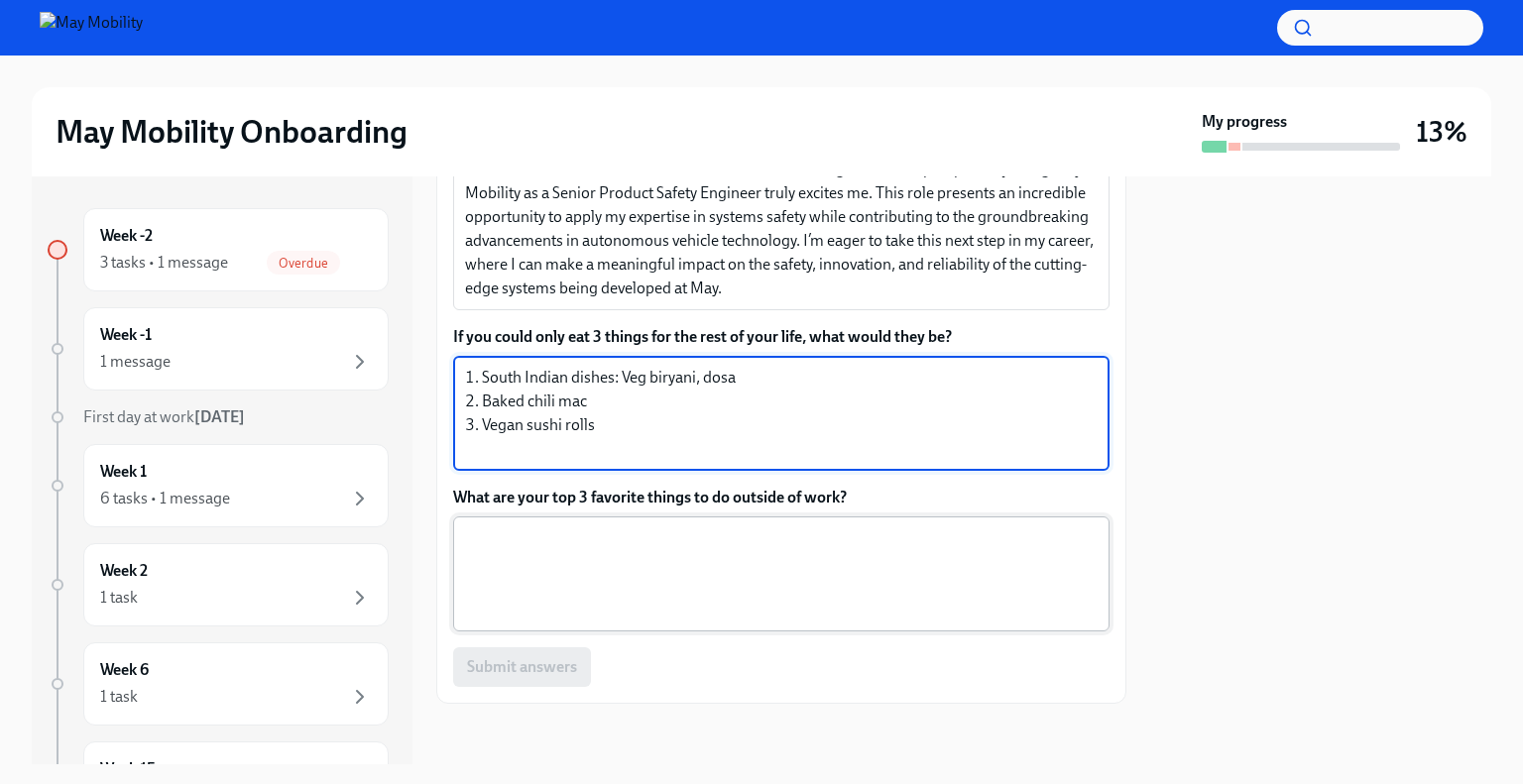 type on "1. South Indian dishes: Veg biryani, dosa
2. Baked chili mac
3. Vegan sushi rolls" 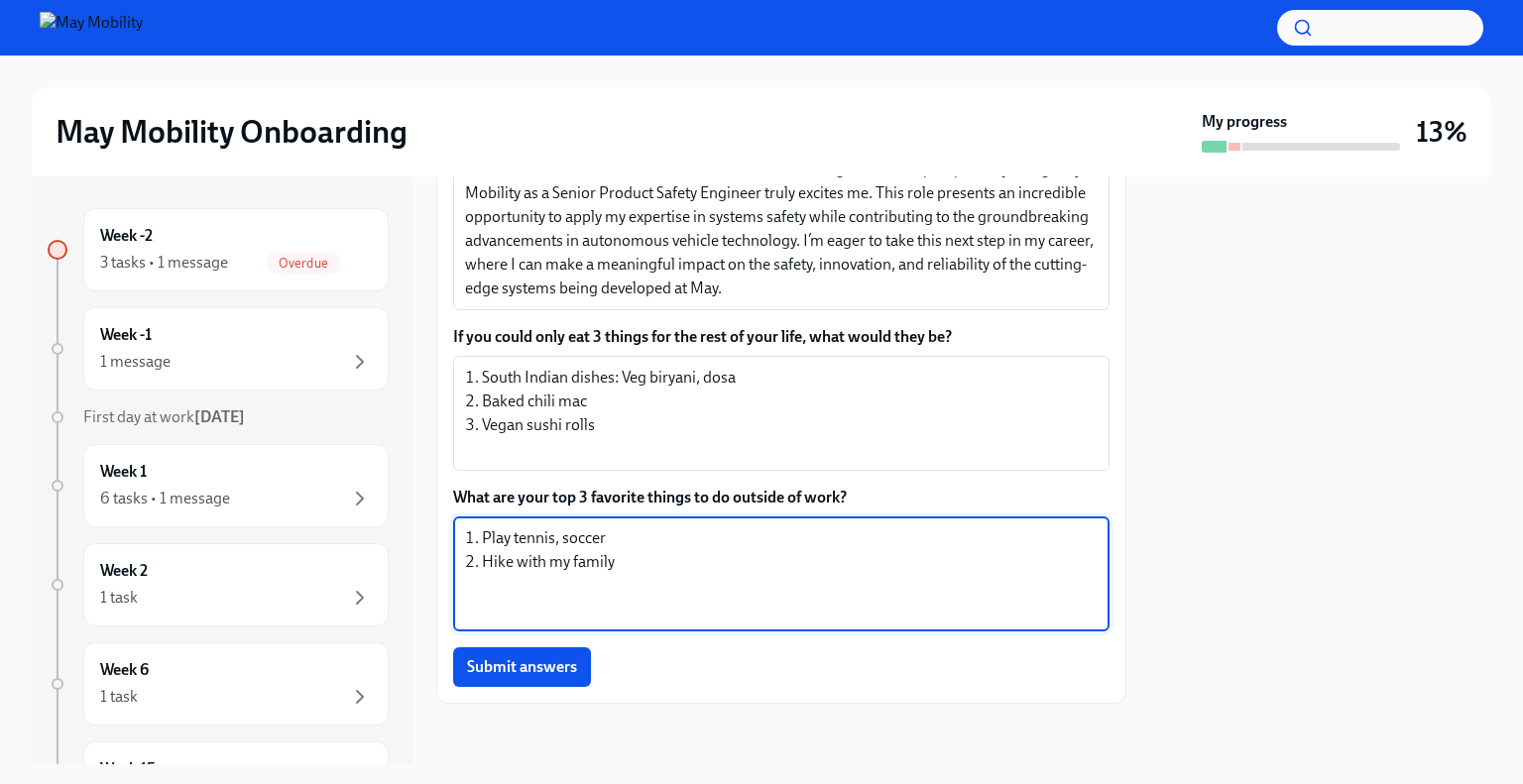 click on "1. Play tennis, soccer
2. Hike with my family" at bounding box center [781, 574] 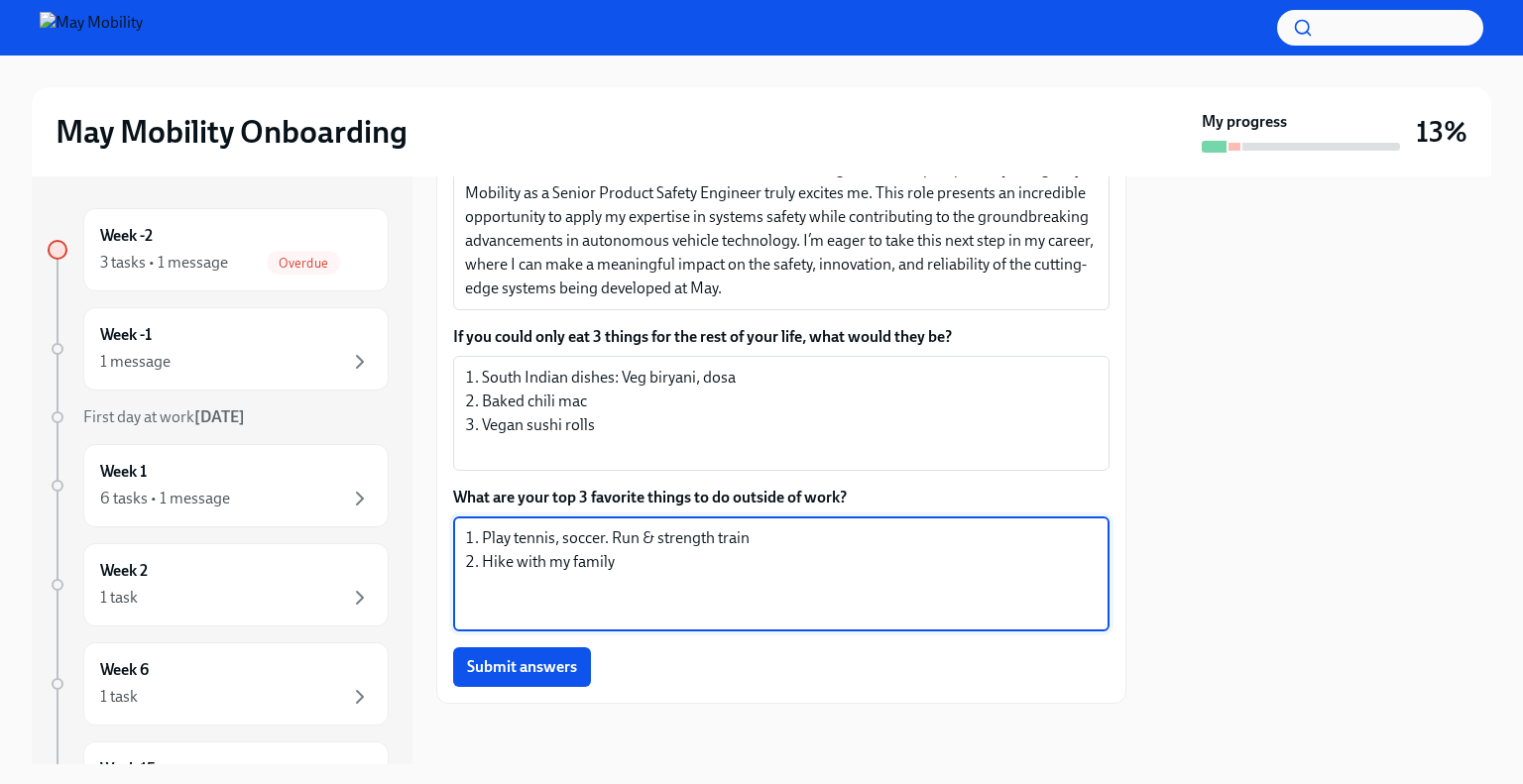click on "1. Play tennis, soccer. Run & strength train
2. Hike with my family" at bounding box center [781, 574] 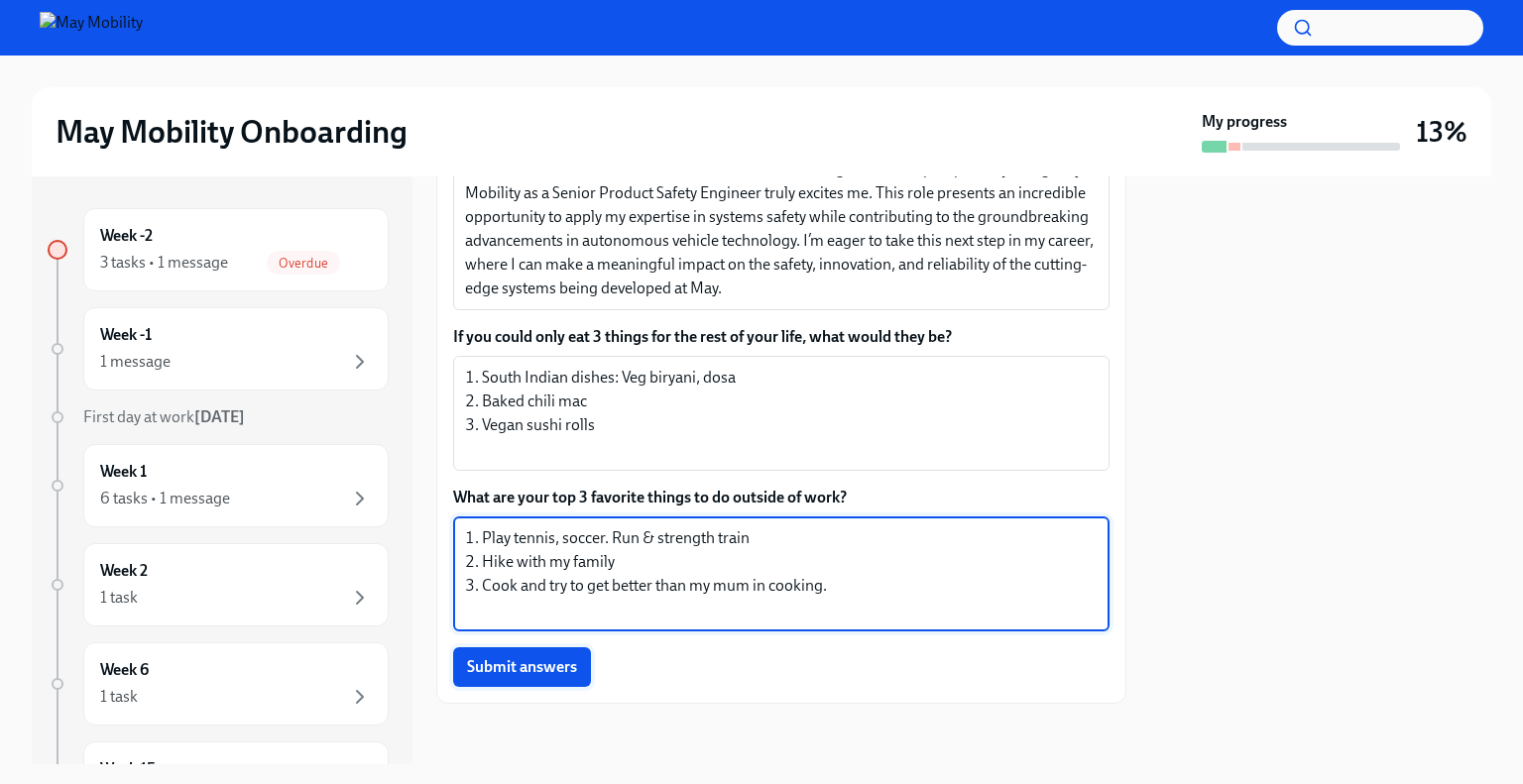 type on "1. Play tennis, soccer. Run & strength train
2. Hike with my family
3. Cook and try to get better than my mum in cooking." 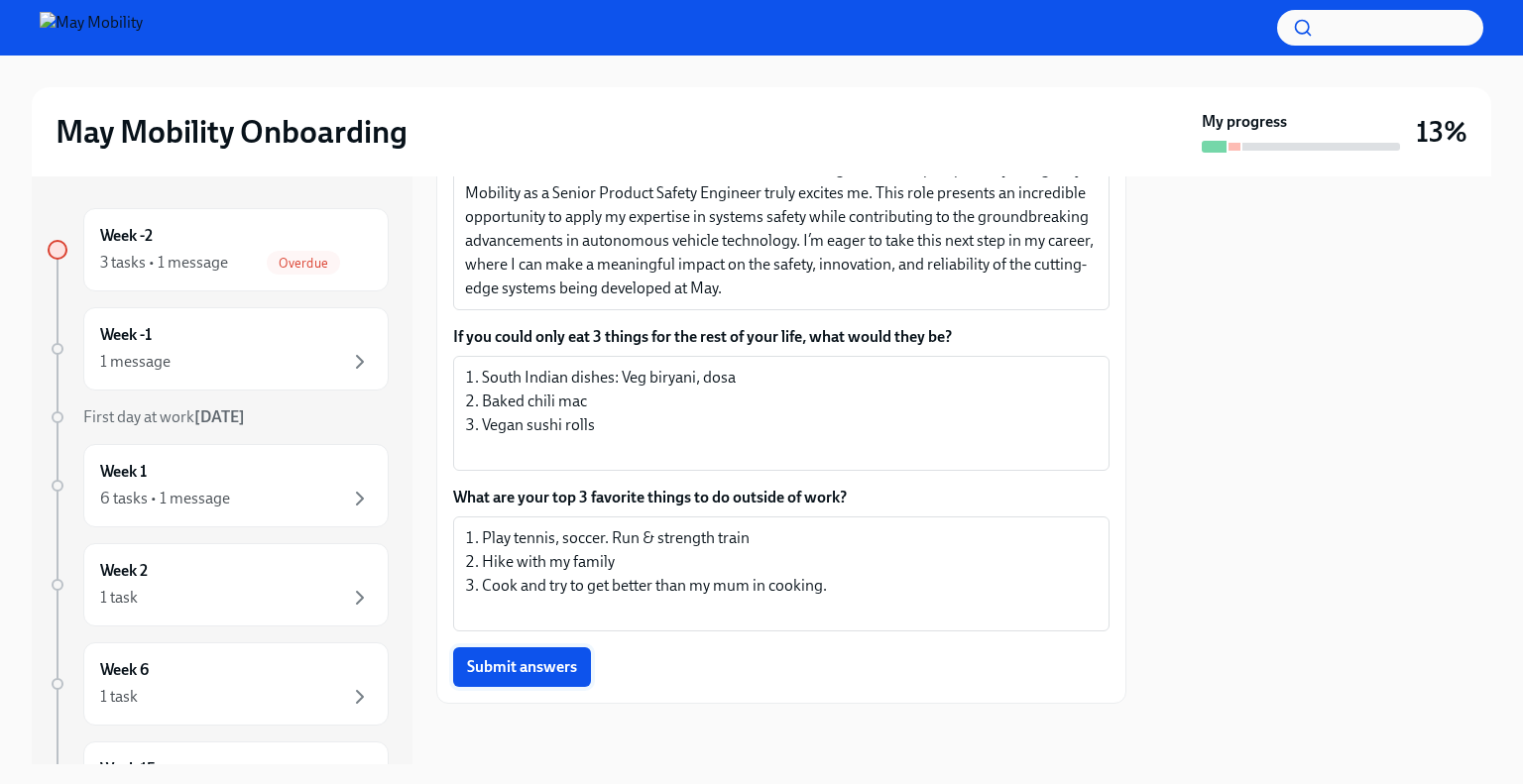 click on "Submit answers" at bounding box center (522, 667) 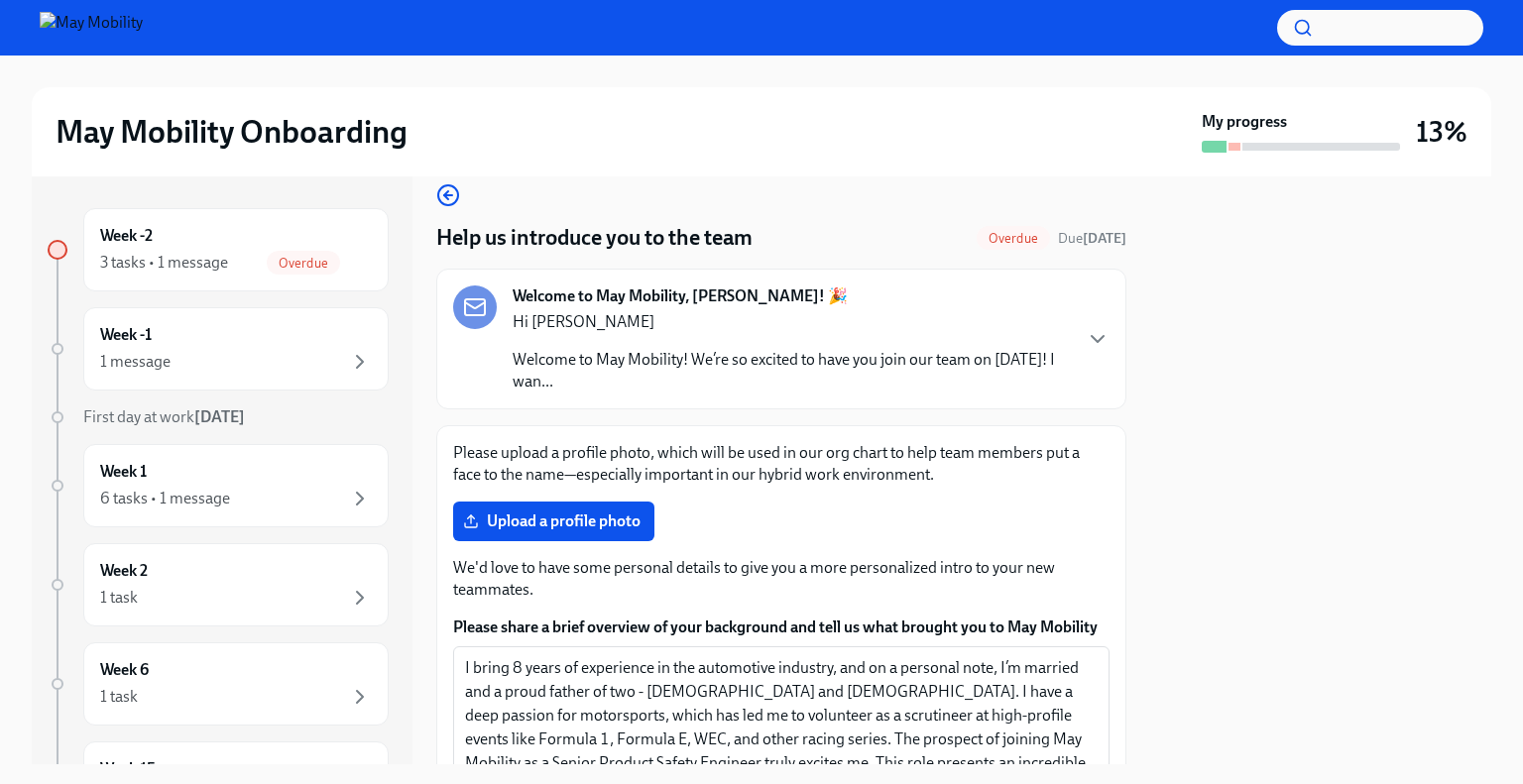 scroll, scrollTop: 24, scrollLeft: 0, axis: vertical 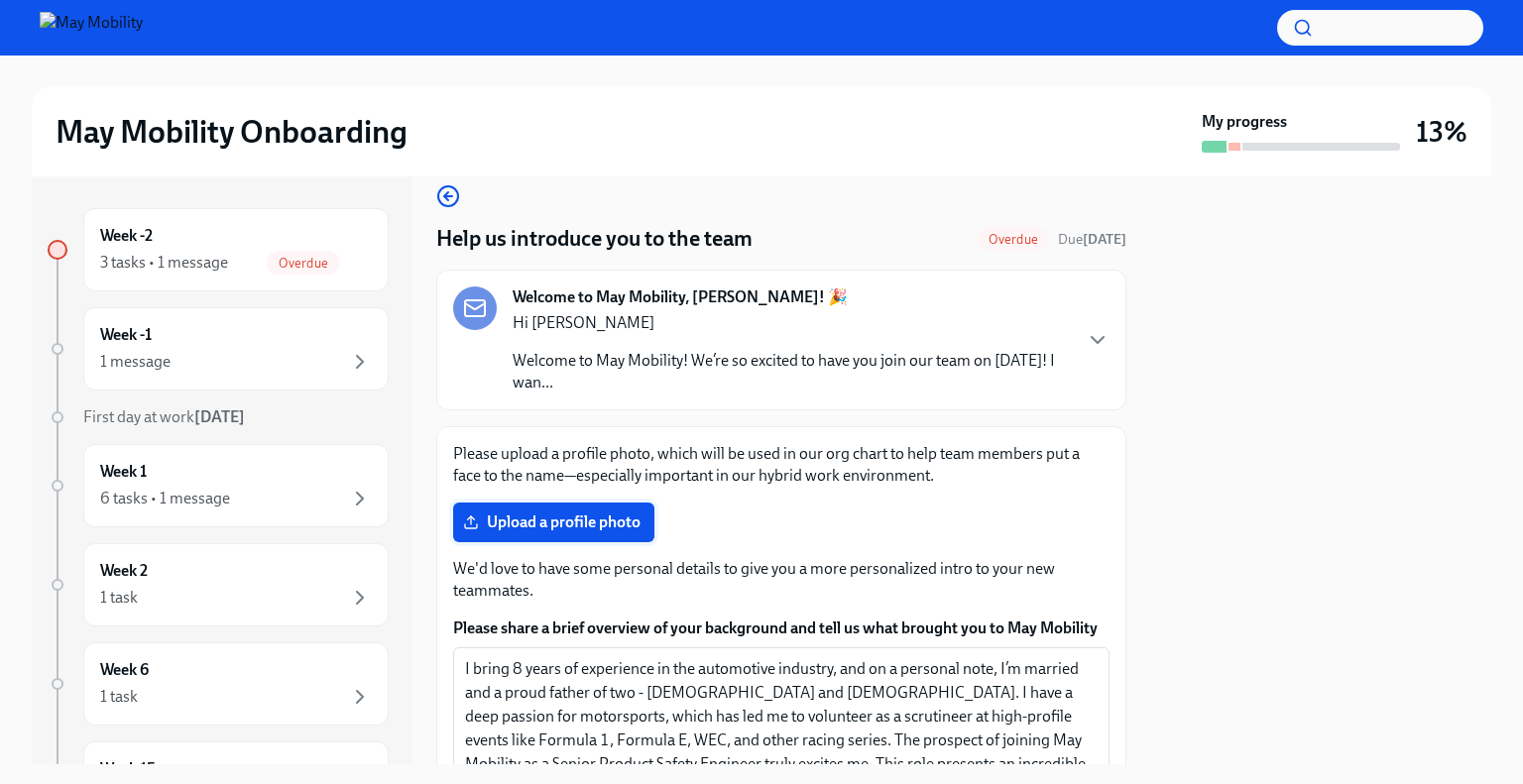 click on "Upload a profile photo" at bounding box center [553, 522] 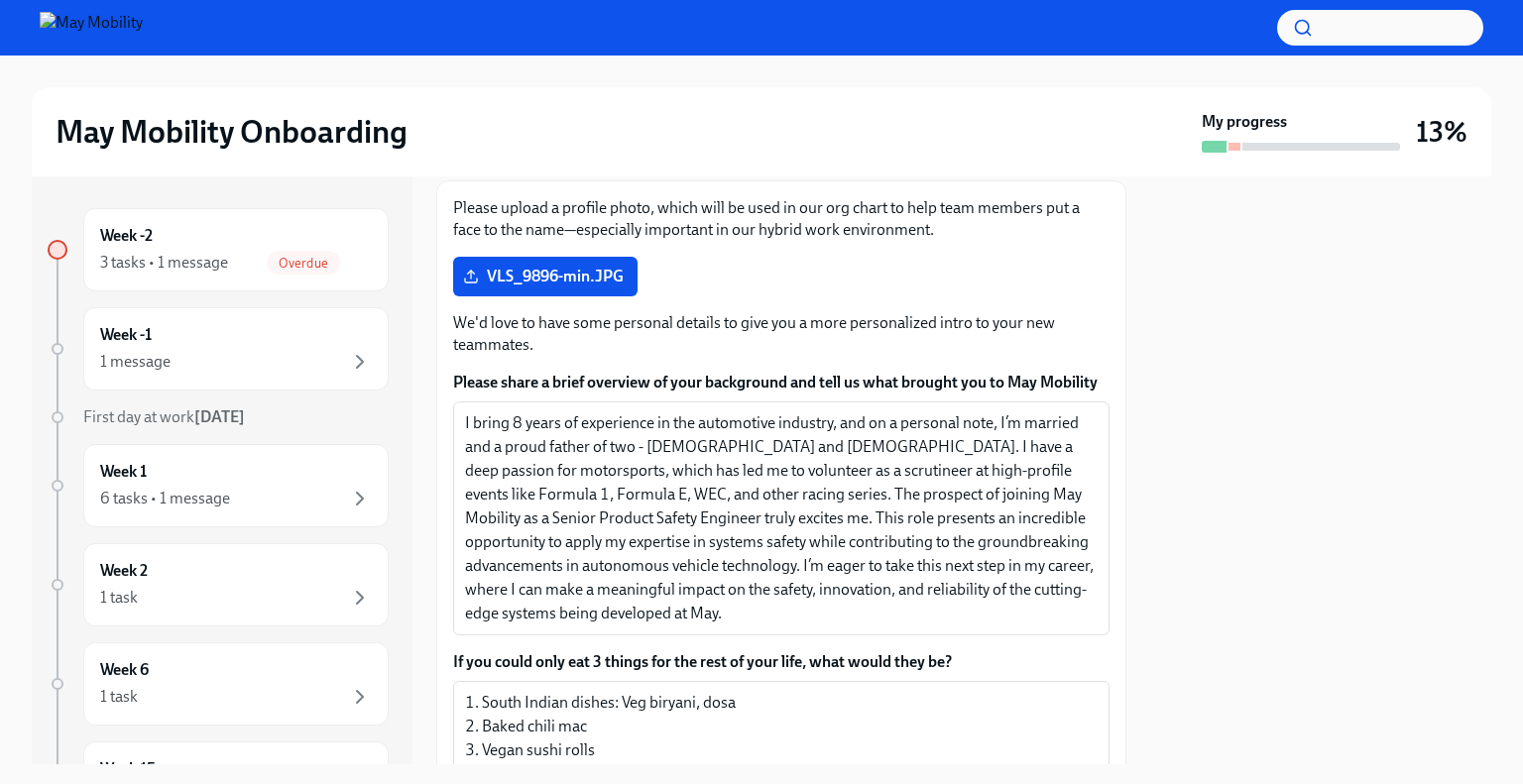scroll, scrollTop: 618, scrollLeft: 0, axis: vertical 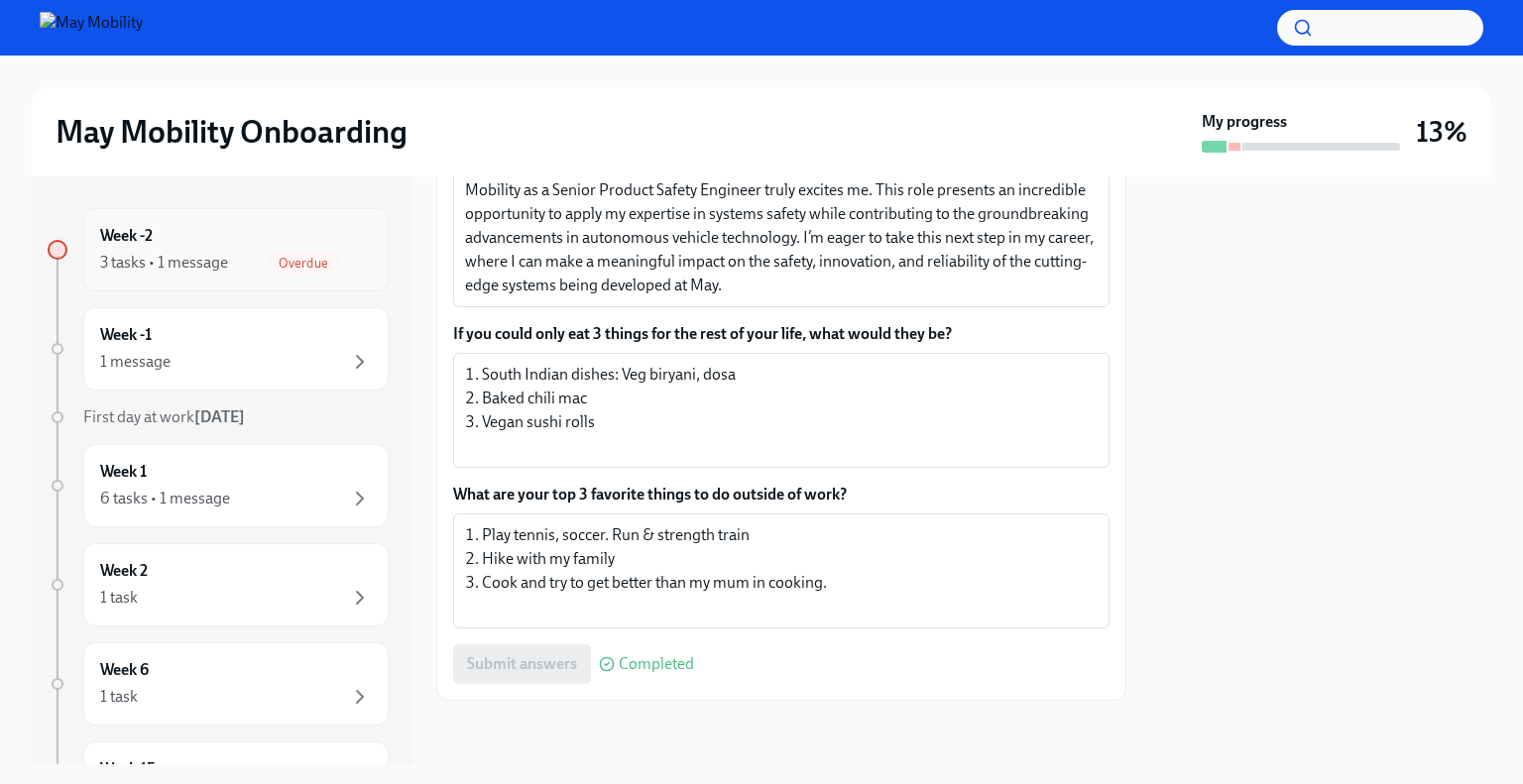 click on "Week -2 3 tasks • 1 message Overdue" at bounding box center (236, 250) 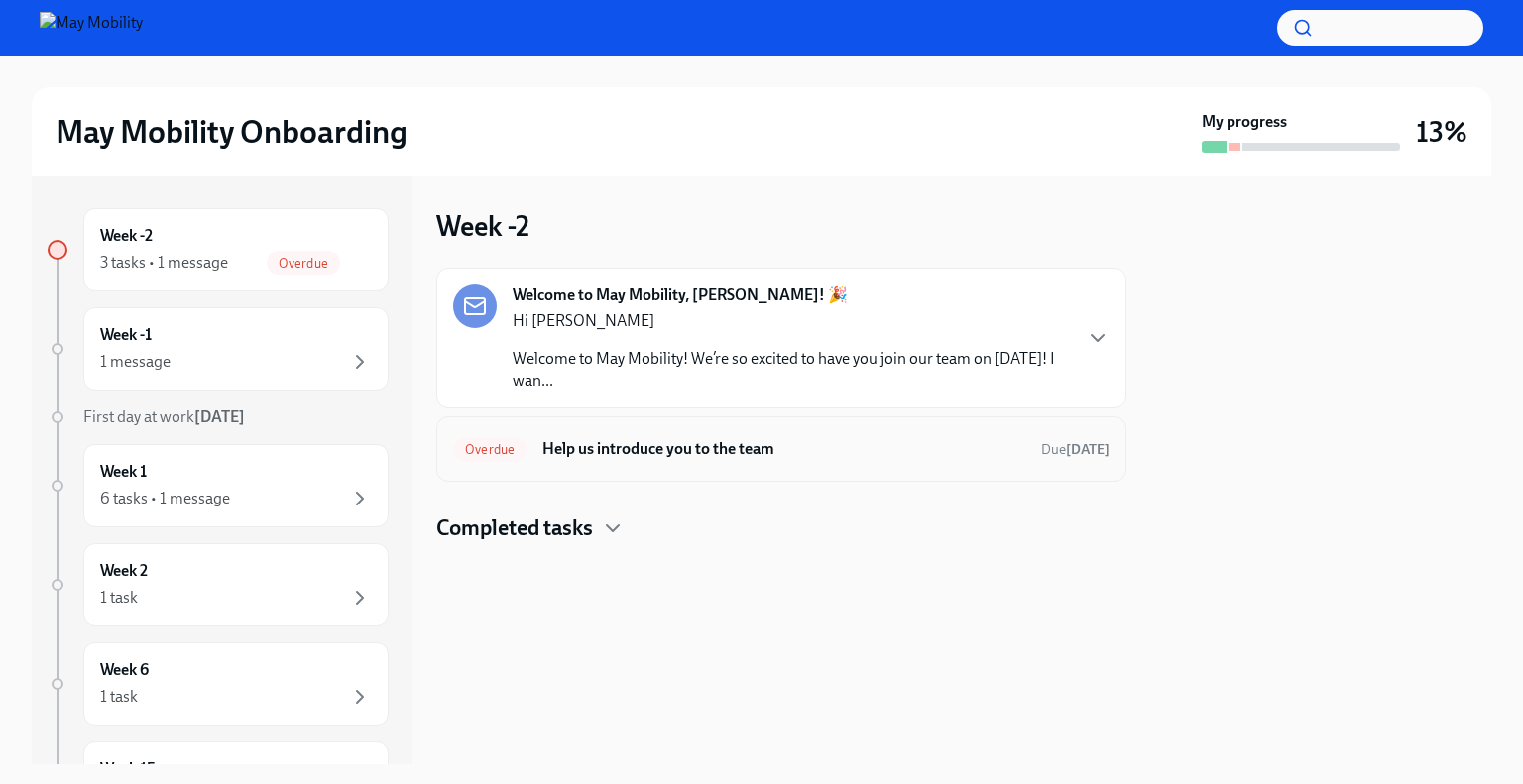 click on "Help us introduce you to the team" at bounding box center (783, 449) 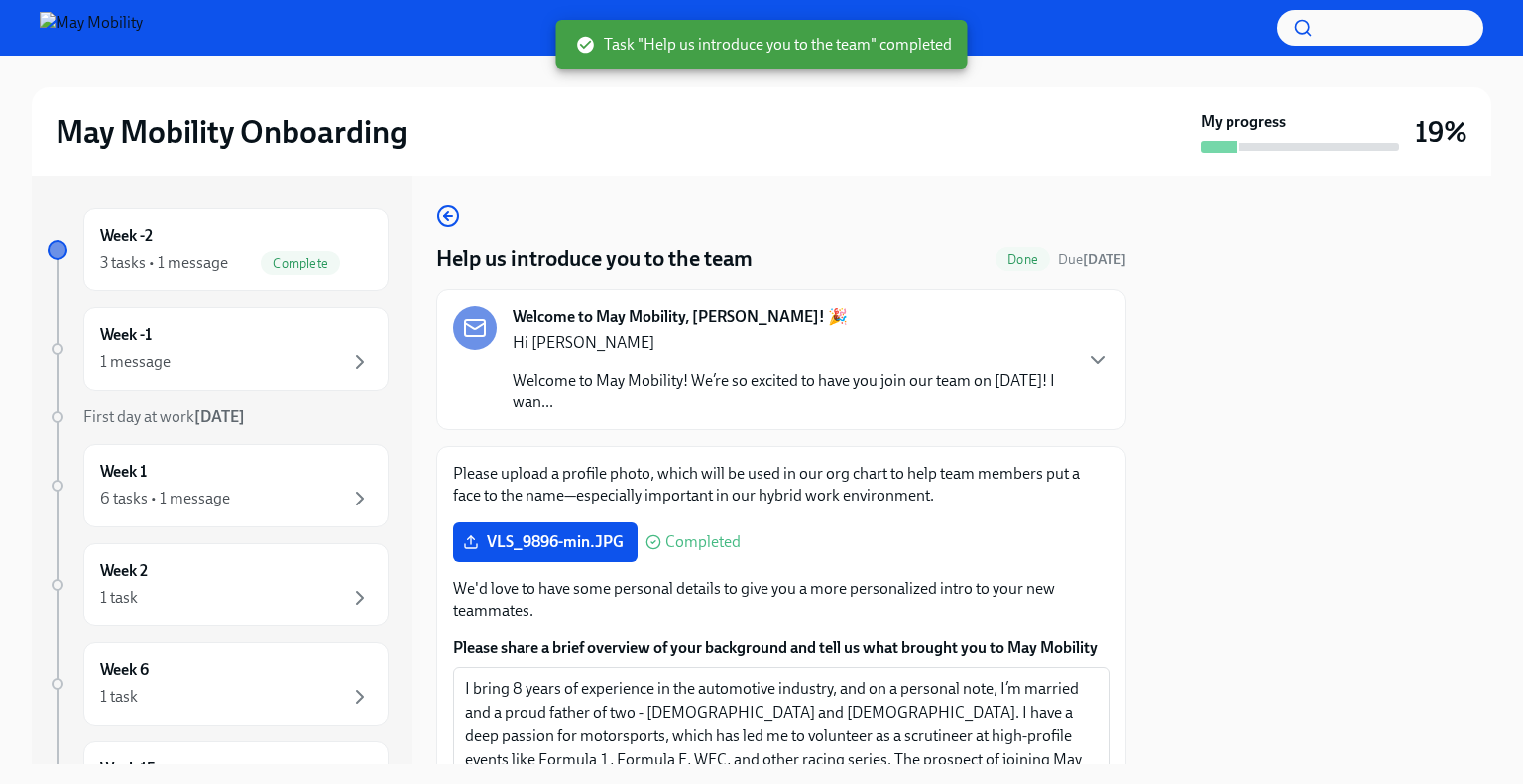 scroll, scrollTop: 0, scrollLeft: 0, axis: both 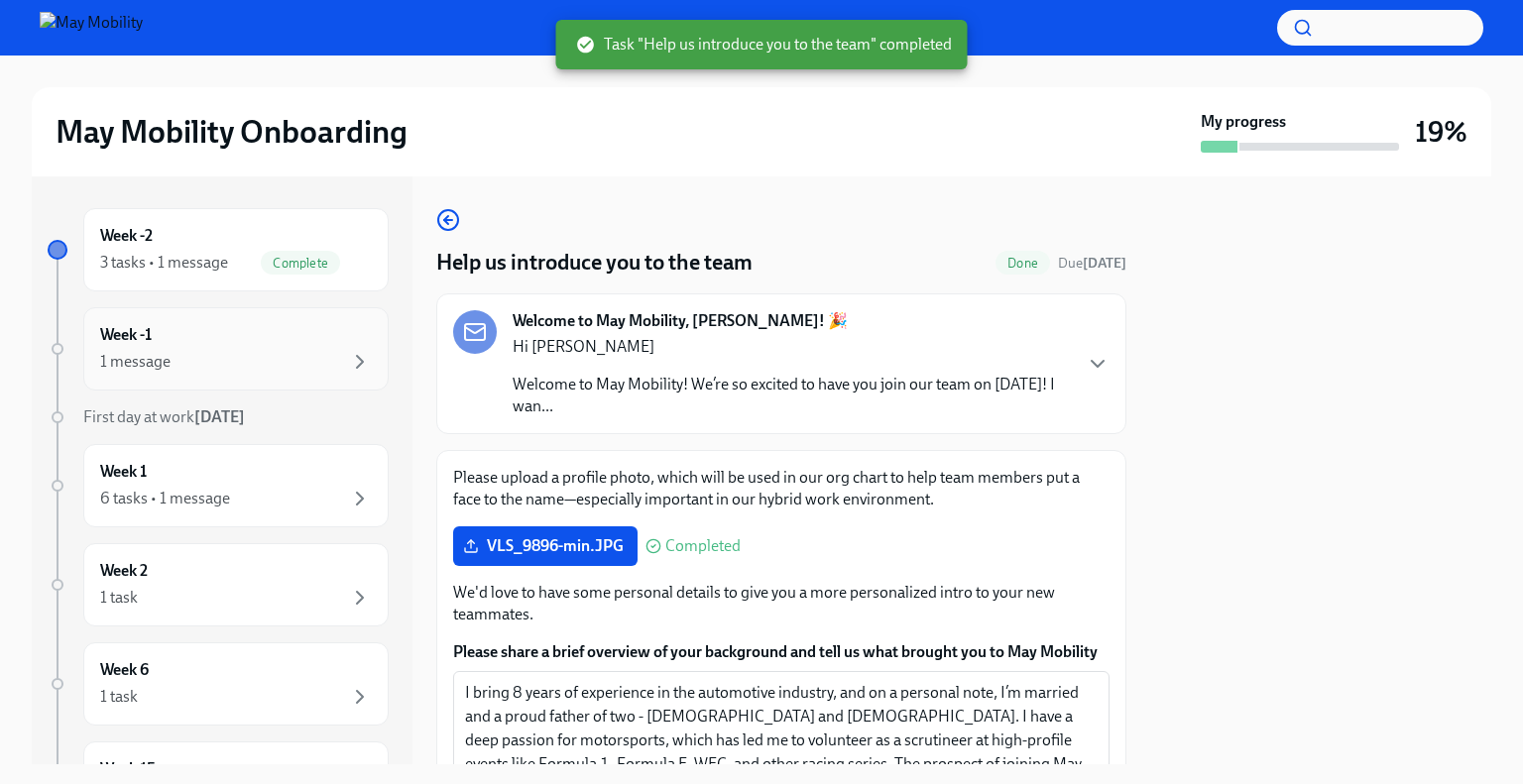 click on "Week -1 1 message" at bounding box center (236, 349) 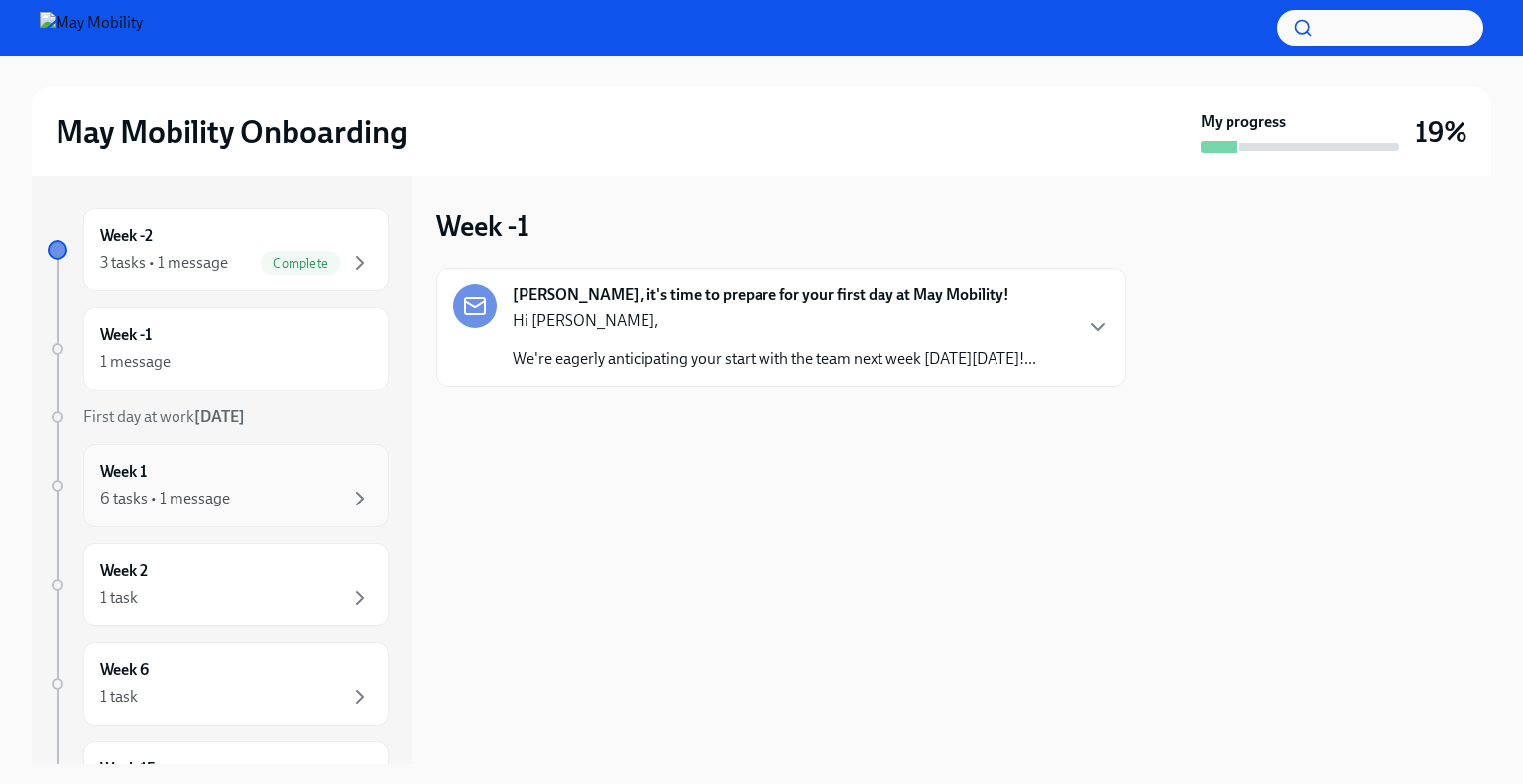 click on "Week 1 6 tasks • 1 message" at bounding box center (236, 486) 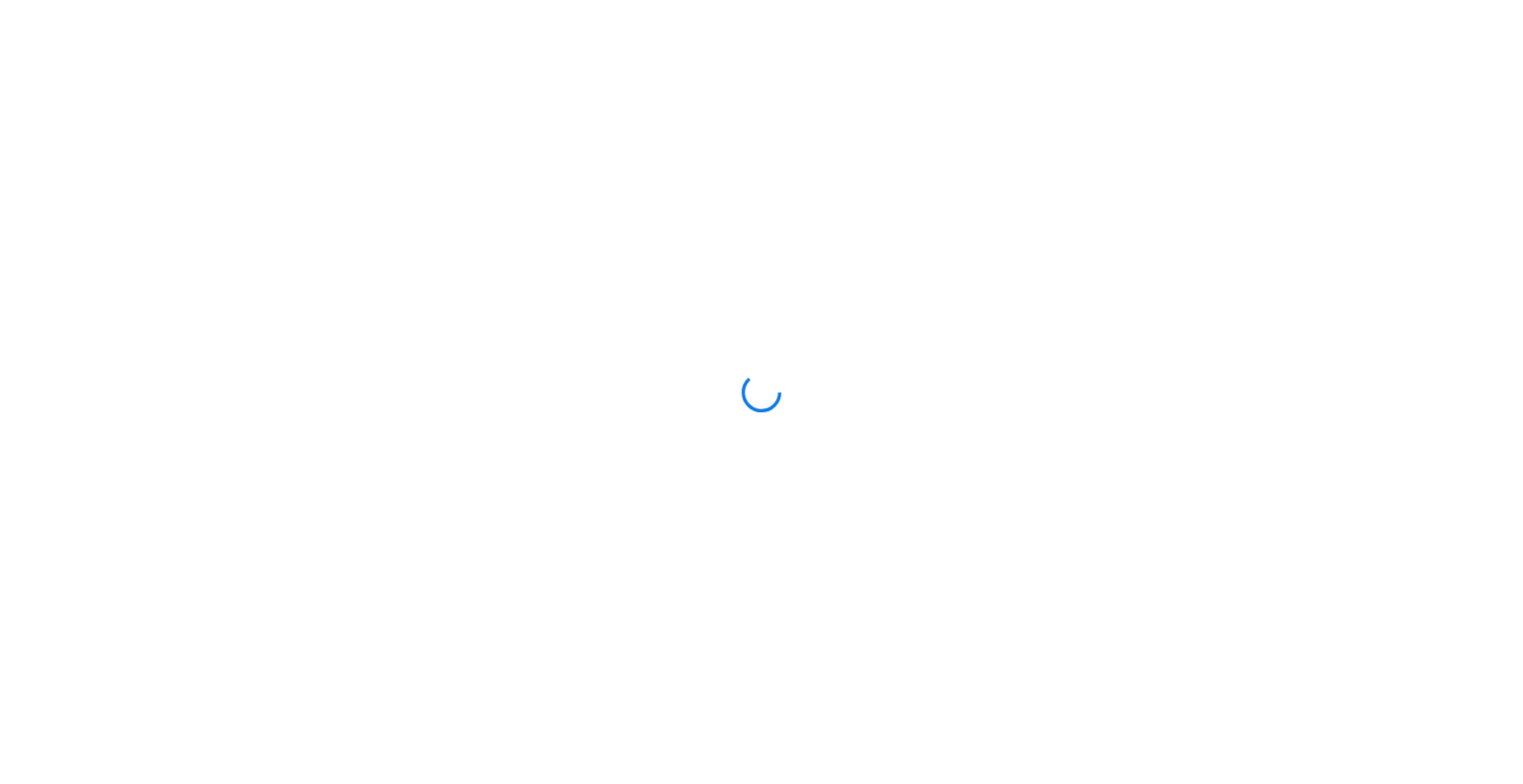 scroll, scrollTop: 0, scrollLeft: 0, axis: both 